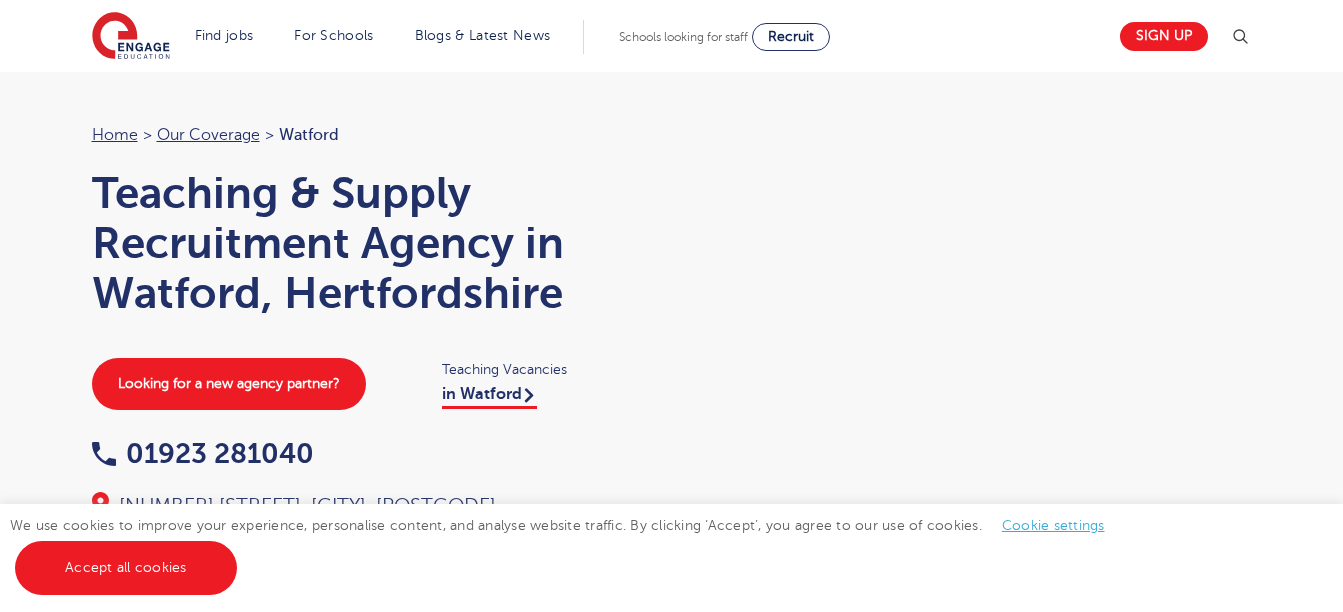 scroll, scrollTop: 0, scrollLeft: 0, axis: both 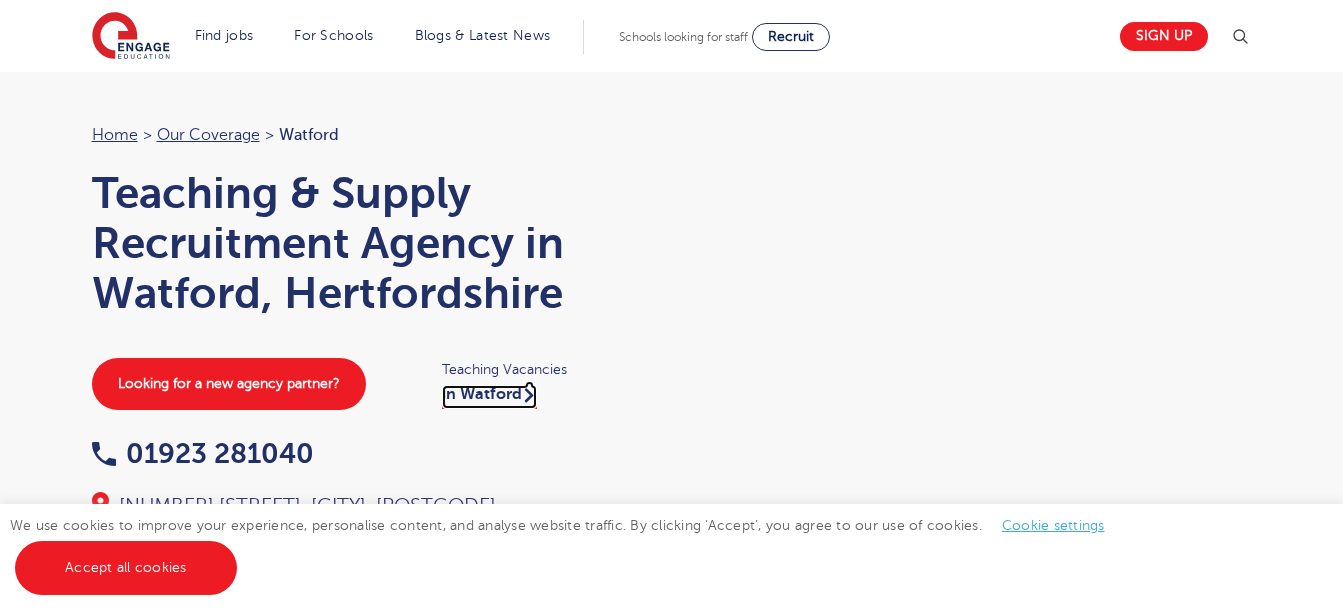 click on "in Watford" at bounding box center [489, 397] 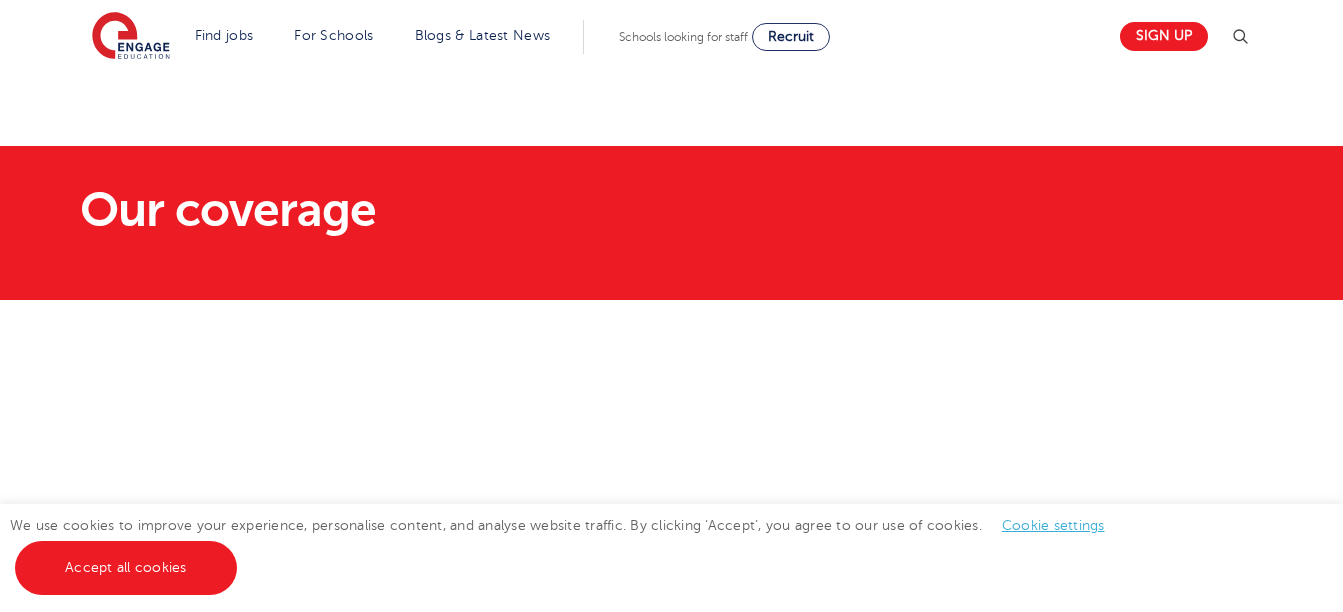 scroll, scrollTop: 0, scrollLeft: 0, axis: both 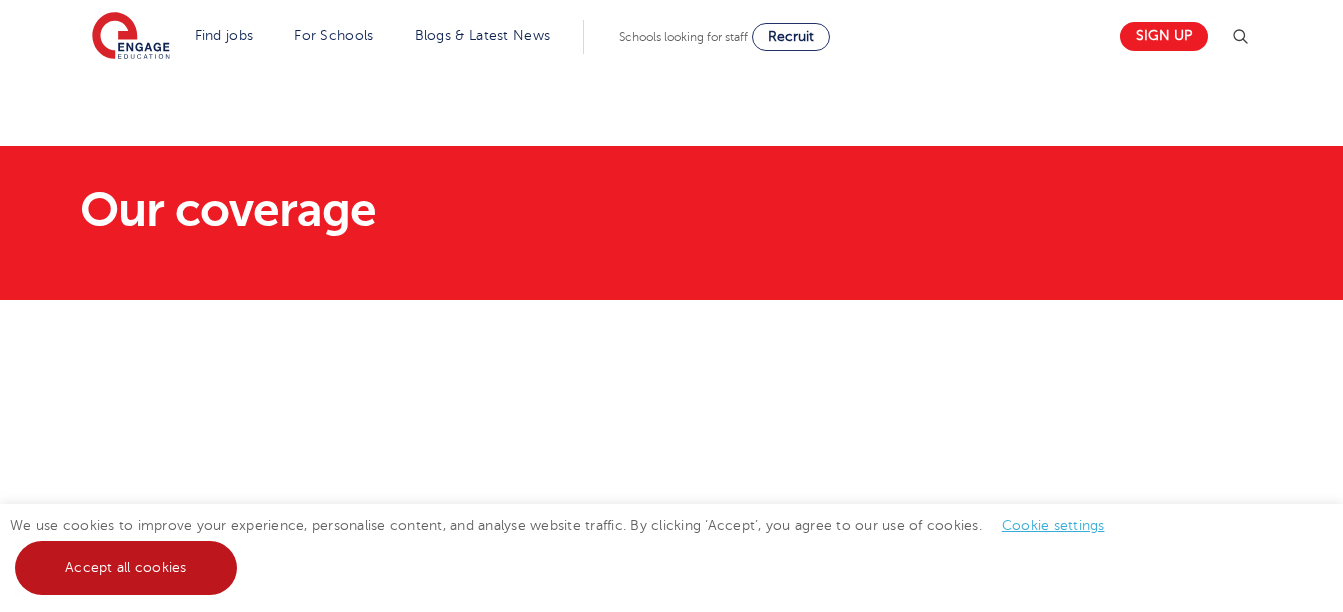 click on "Accept all cookies" at bounding box center [126, 568] 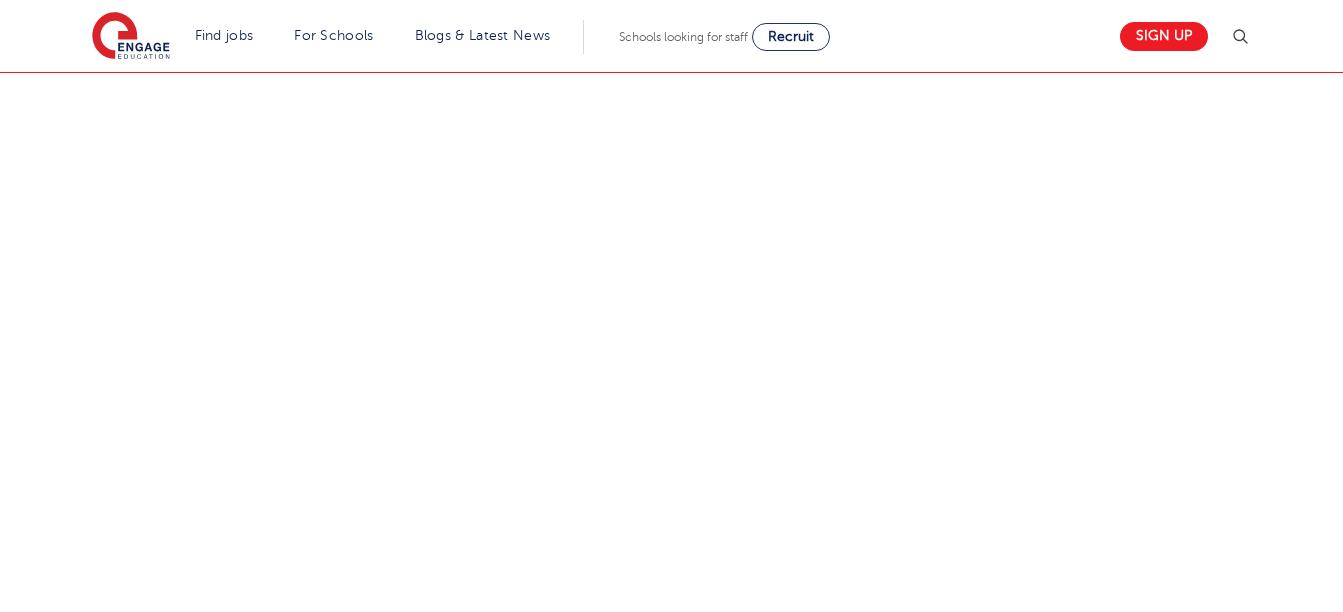 scroll, scrollTop: 360, scrollLeft: 0, axis: vertical 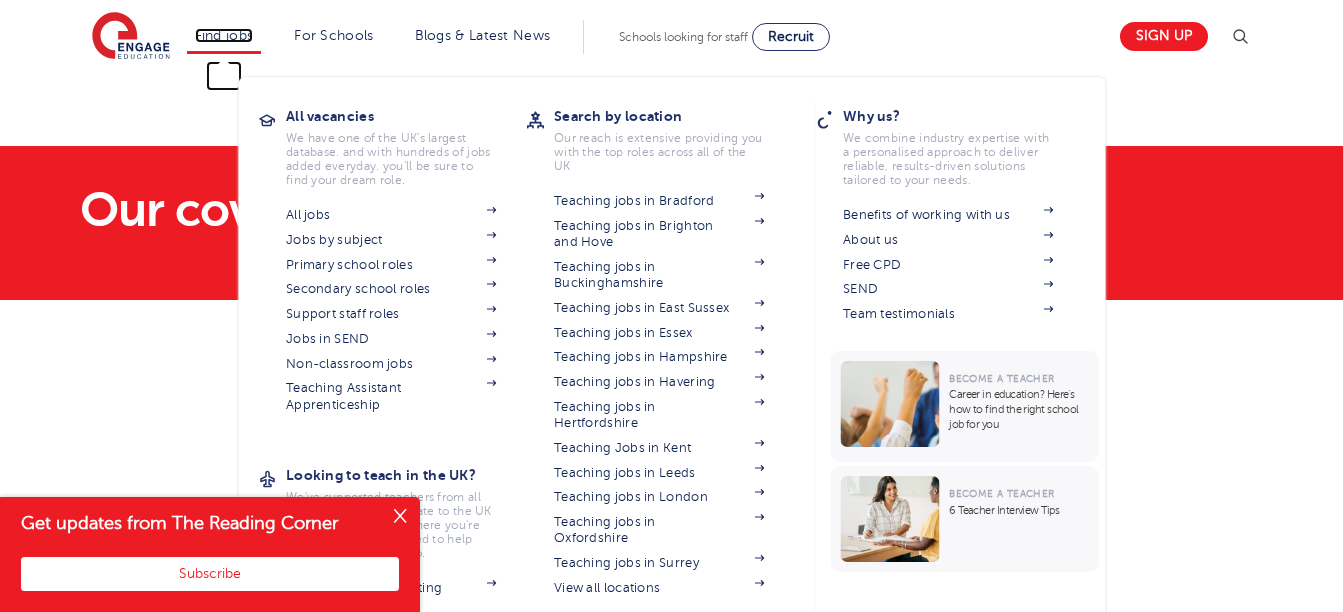 click on "Find jobs" at bounding box center (224, 35) 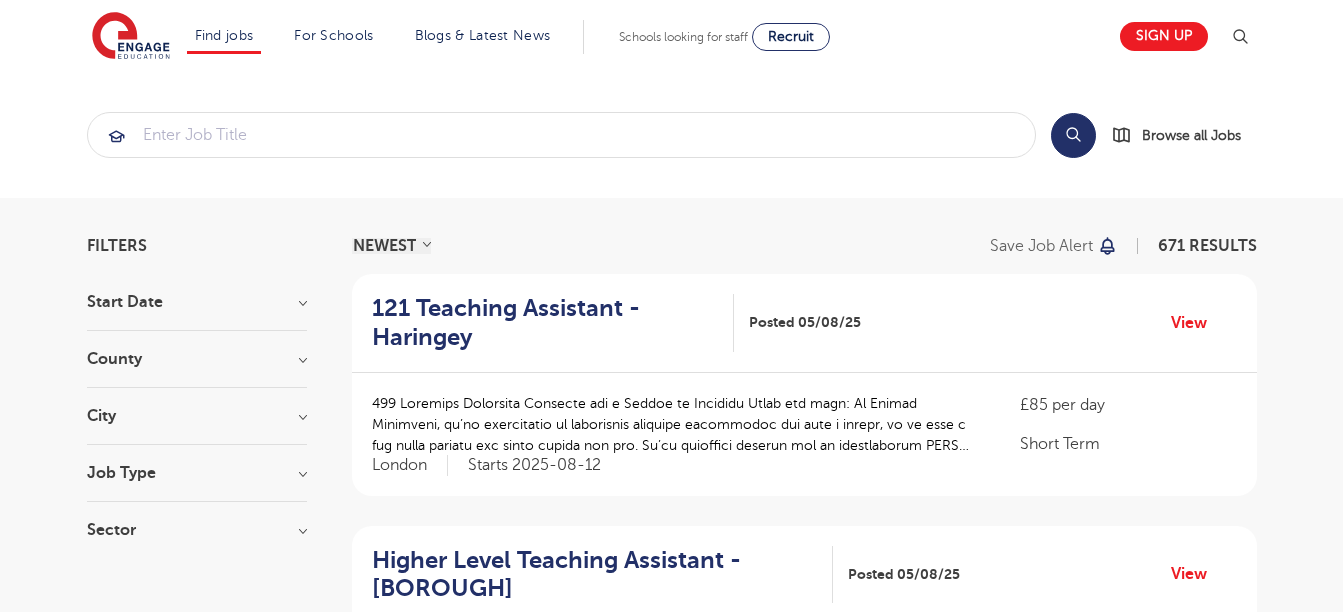 scroll, scrollTop: 0, scrollLeft: 0, axis: both 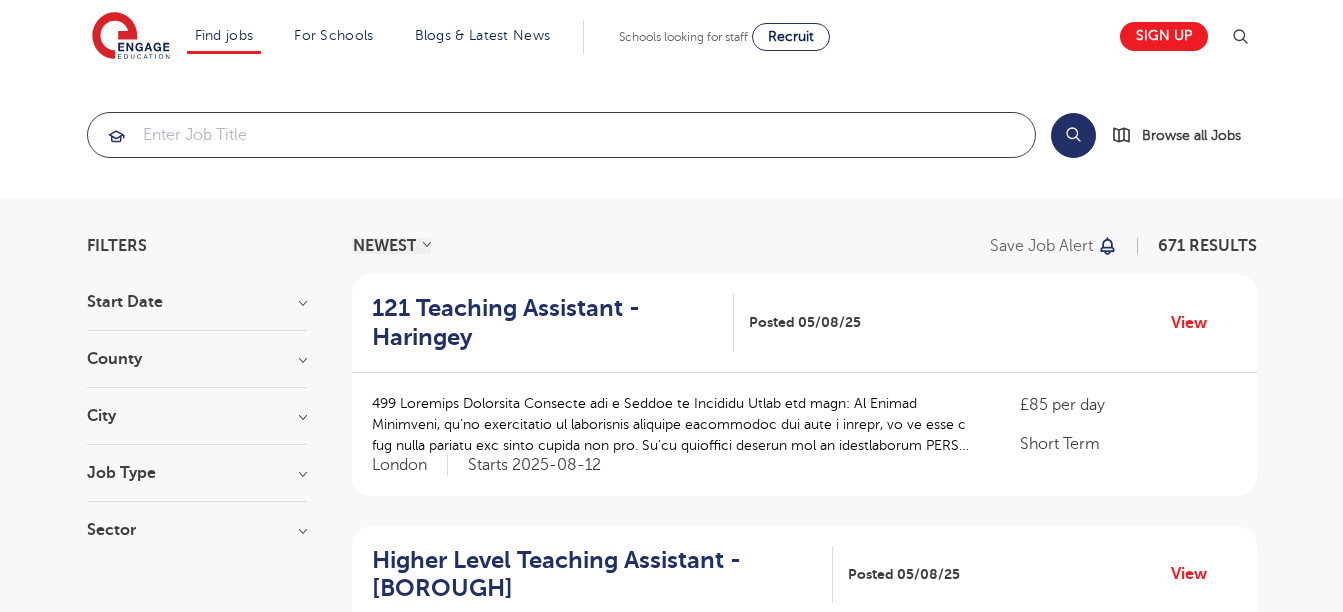 click at bounding box center [561, 135] 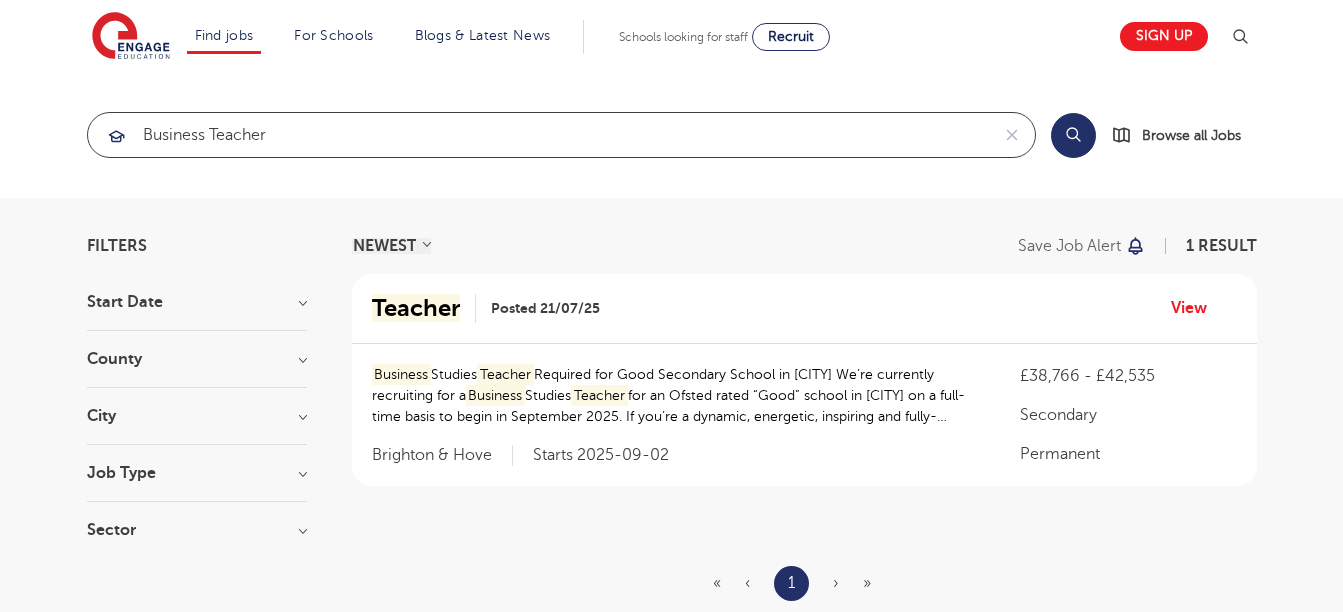 type on "business teacher" 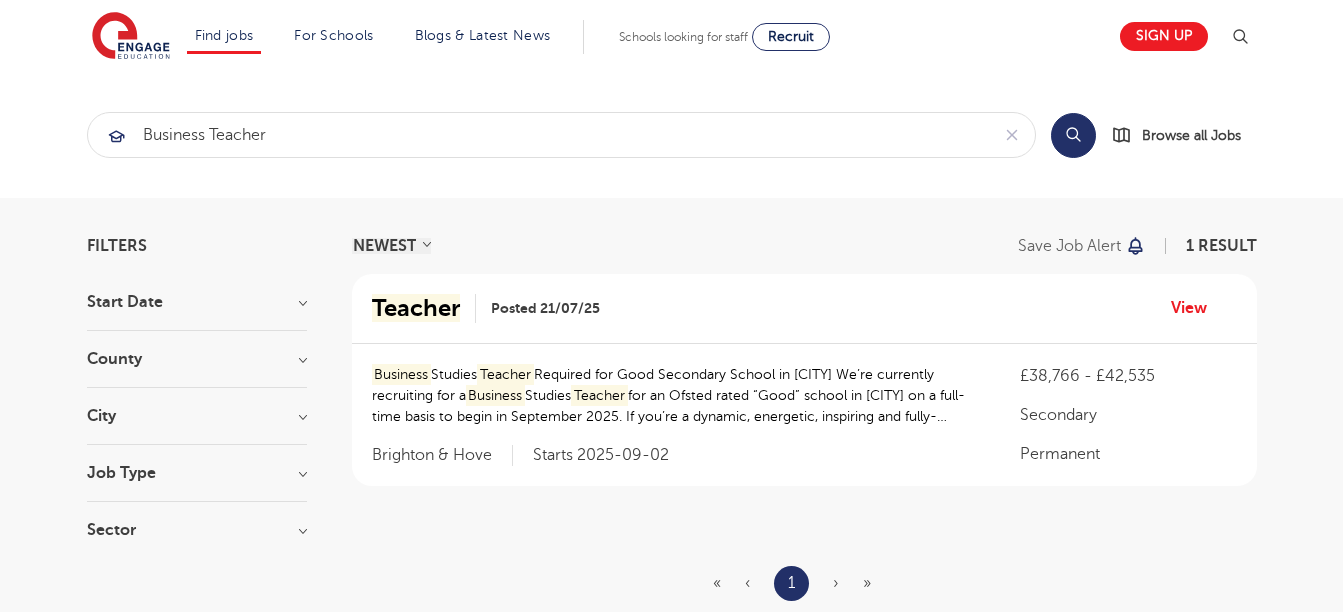 click on "Search" at bounding box center (1073, 135) 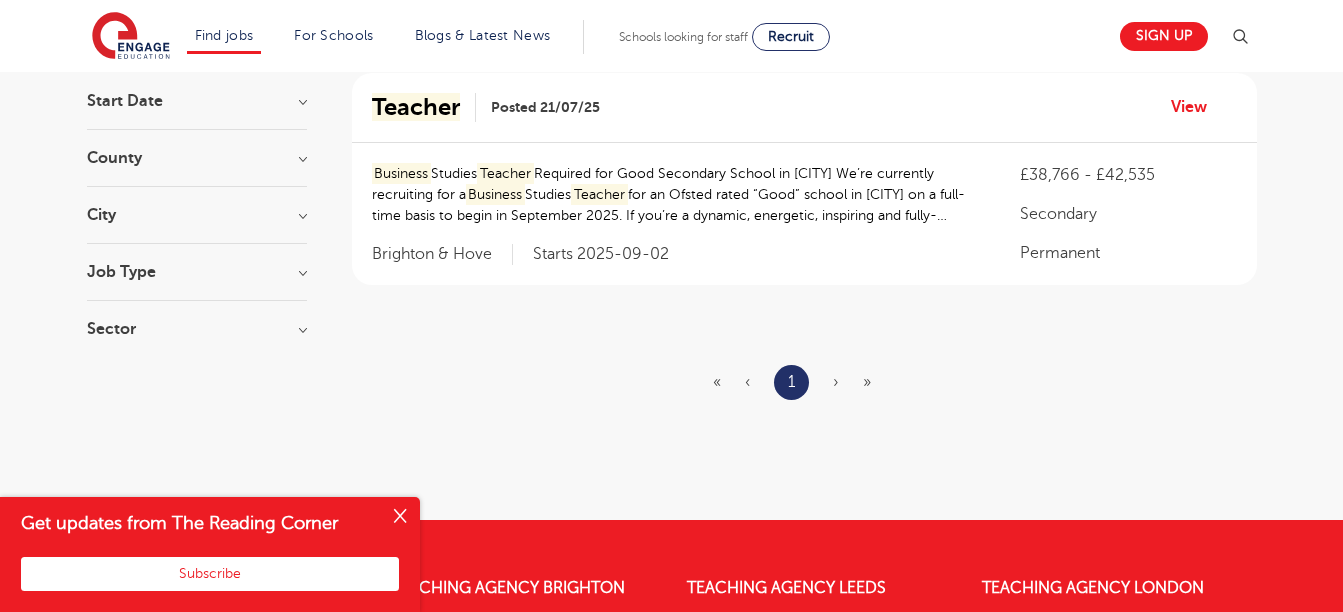 scroll, scrollTop: 267, scrollLeft: 0, axis: vertical 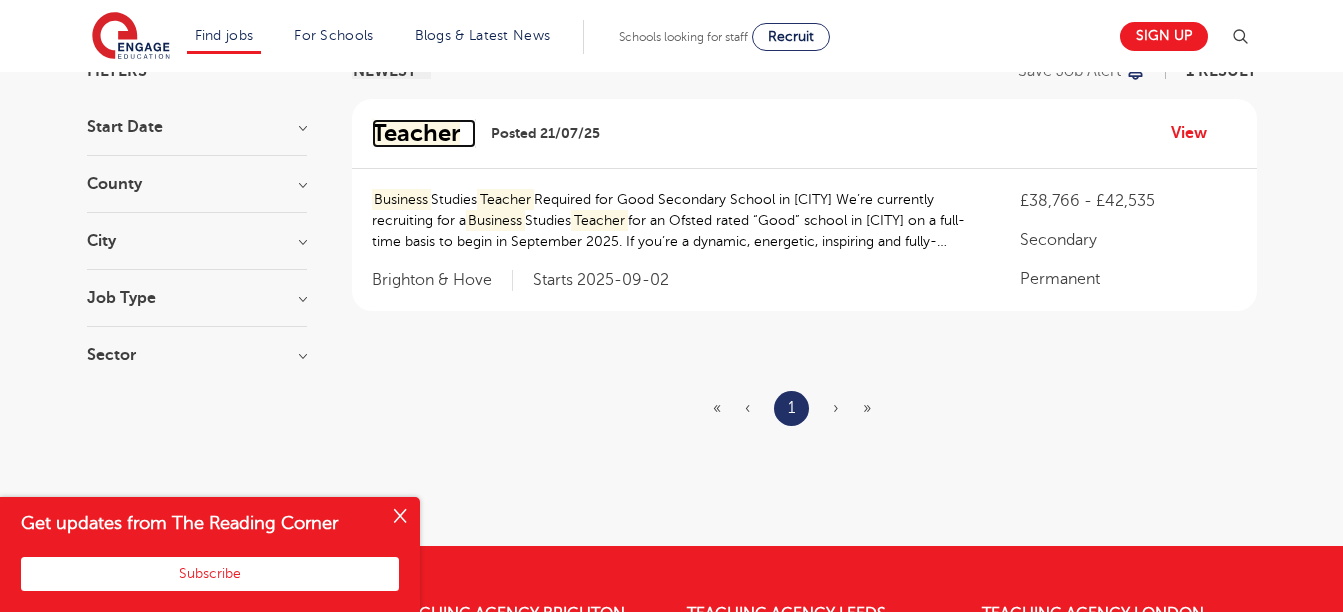 click on "Teacher" at bounding box center (416, 133) 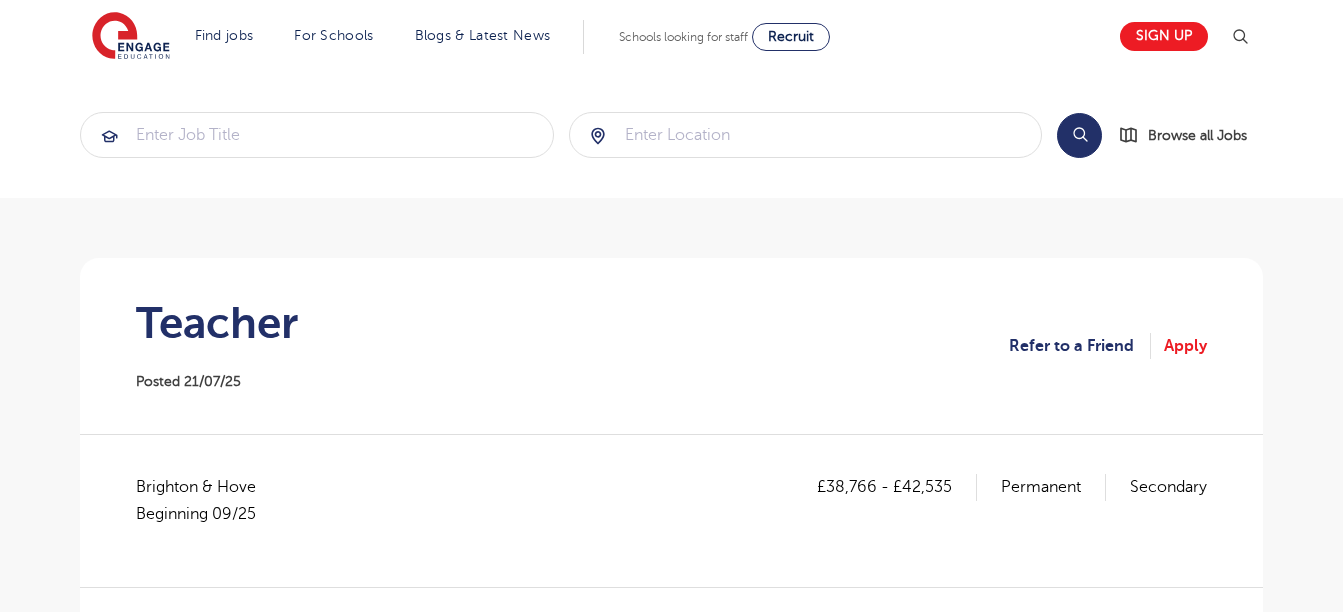 scroll, scrollTop: 0, scrollLeft: 0, axis: both 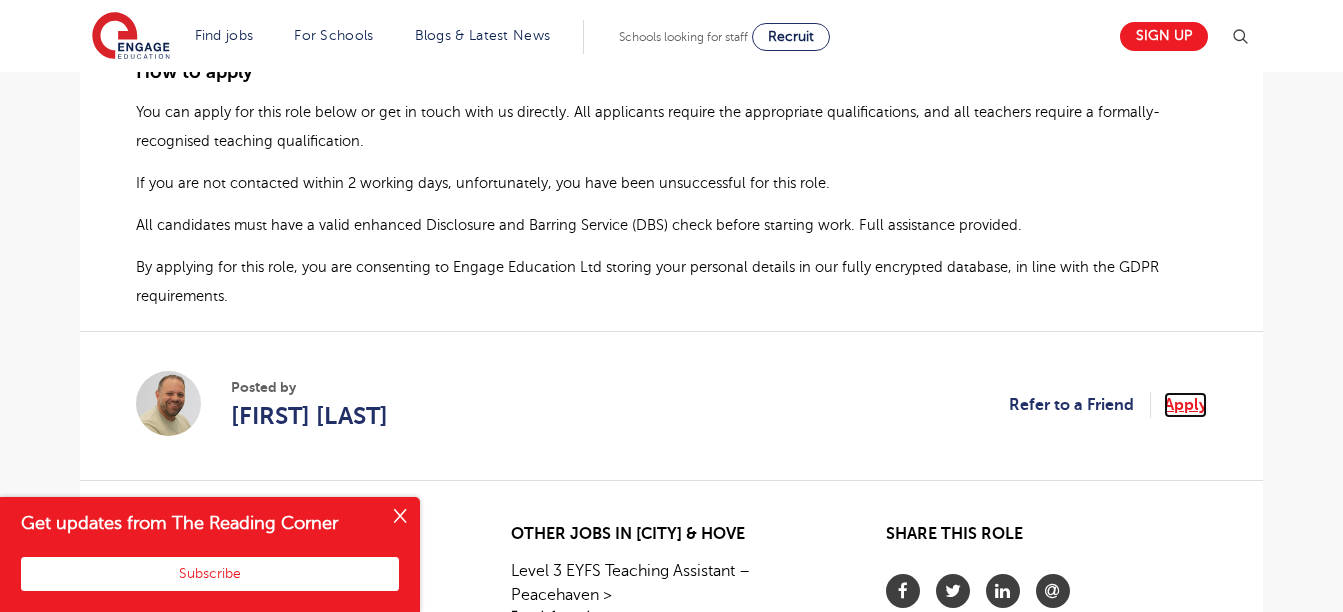 click on "Apply" at bounding box center [1185, 405] 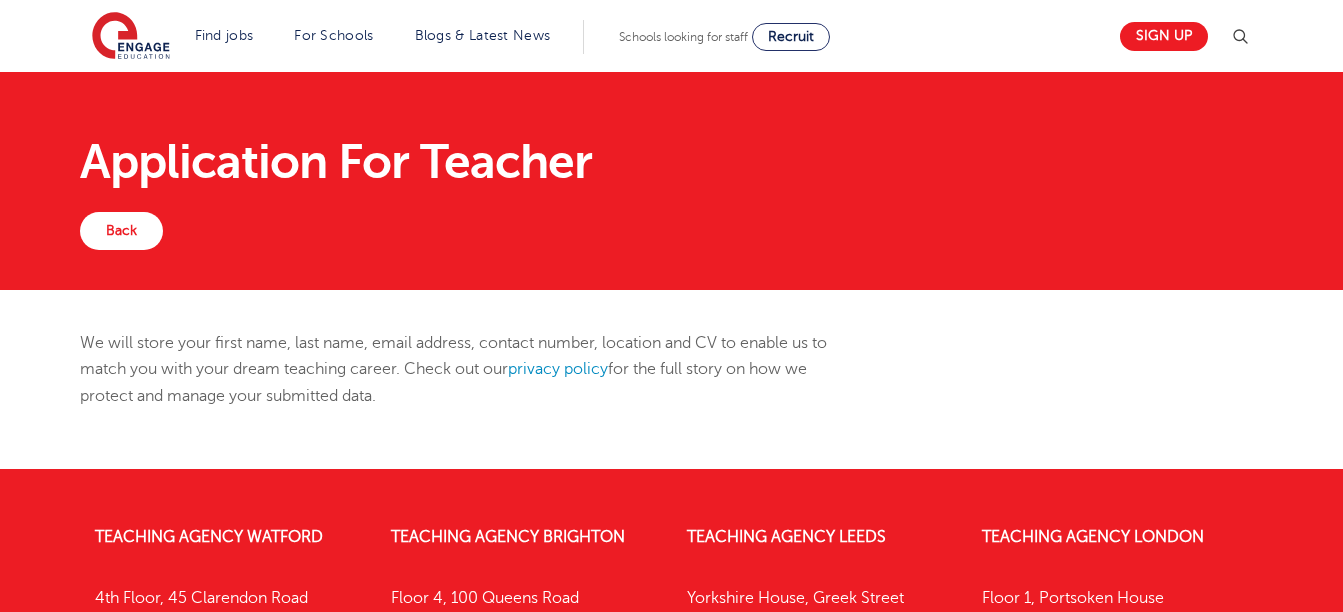 scroll, scrollTop: 0, scrollLeft: 0, axis: both 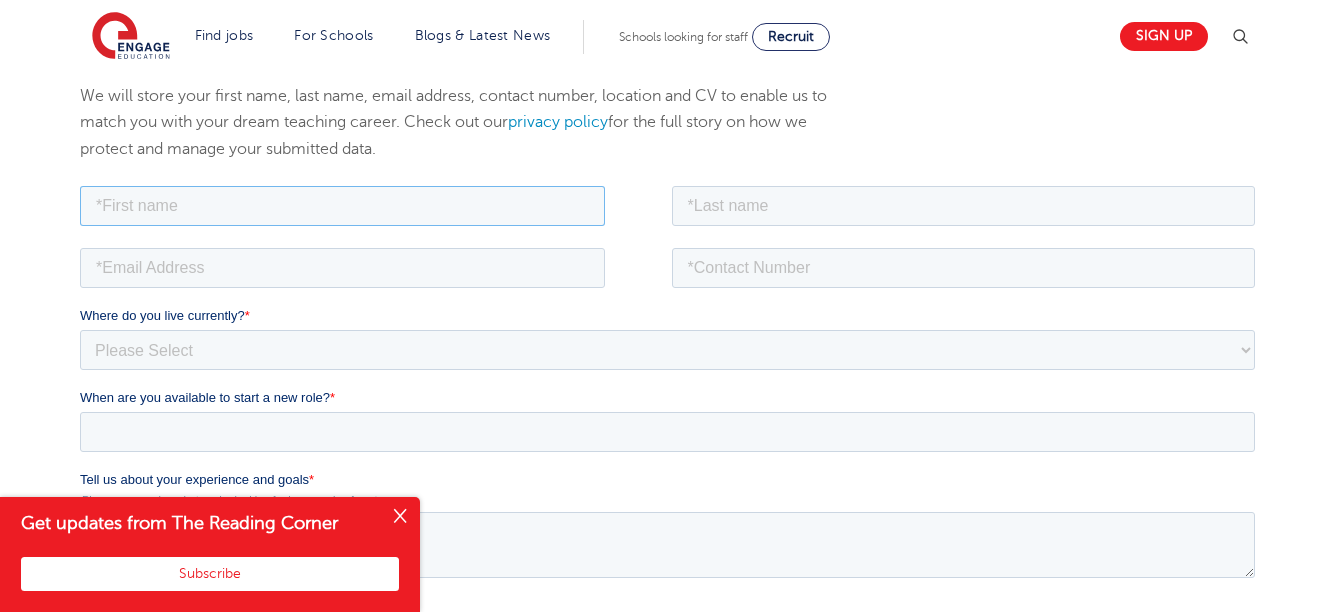 click at bounding box center [342, 205] 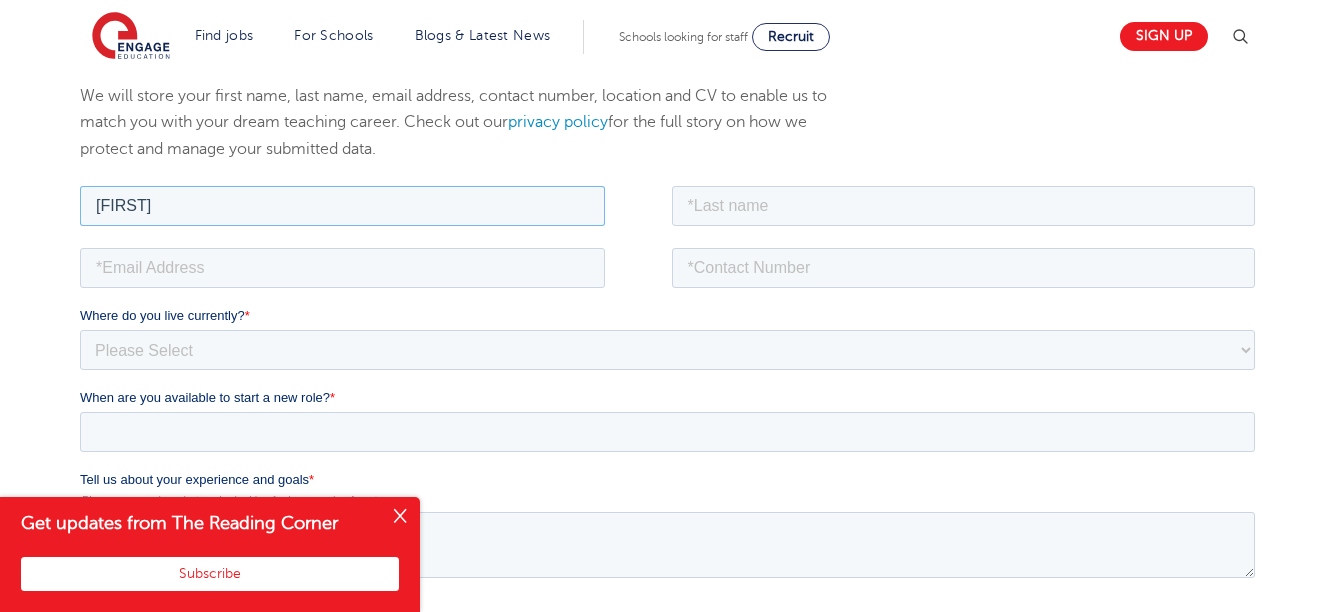 type on "[FIRST]" 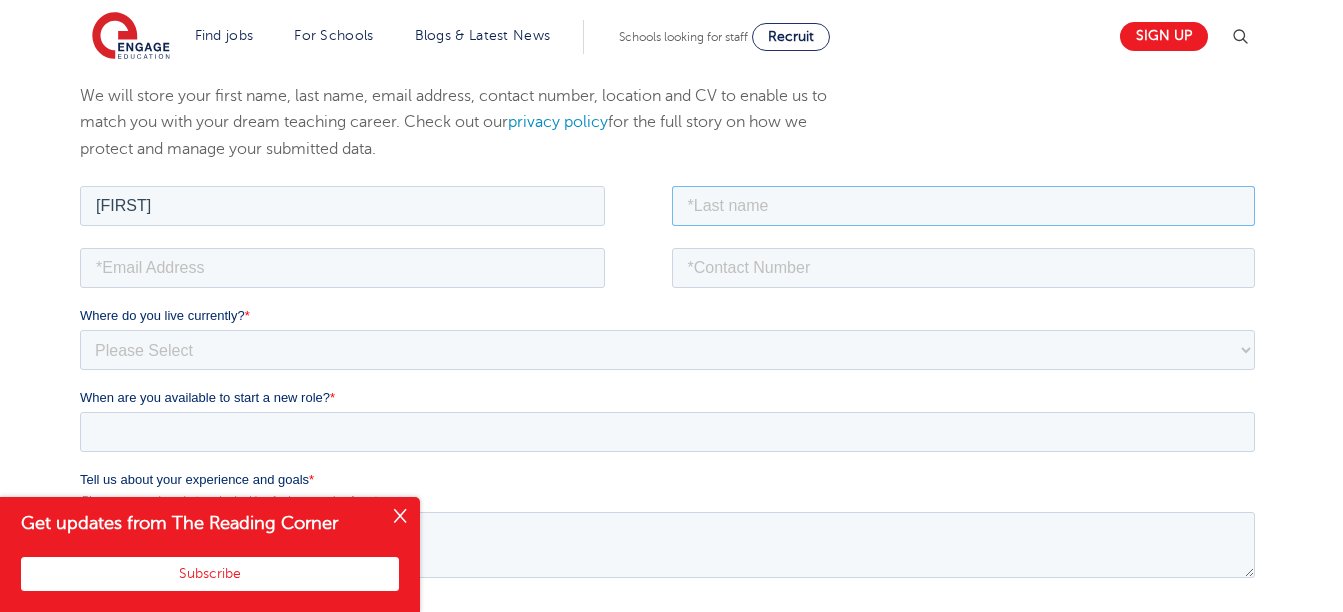 click at bounding box center [964, 205] 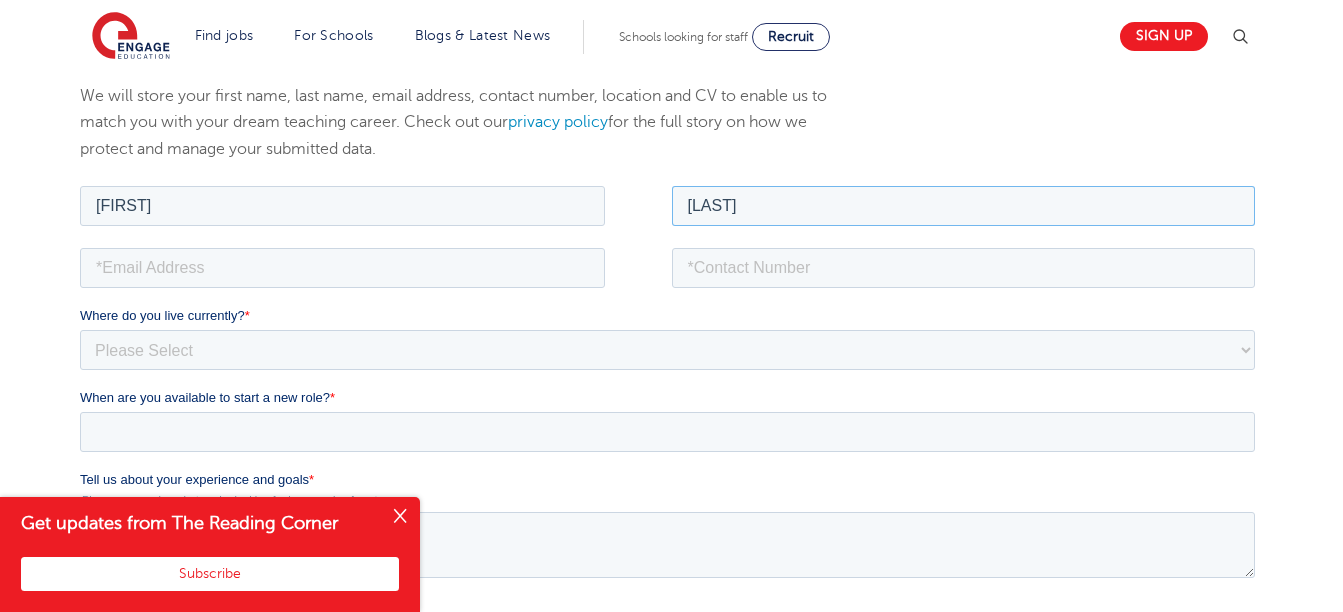 type on "[LAST]" 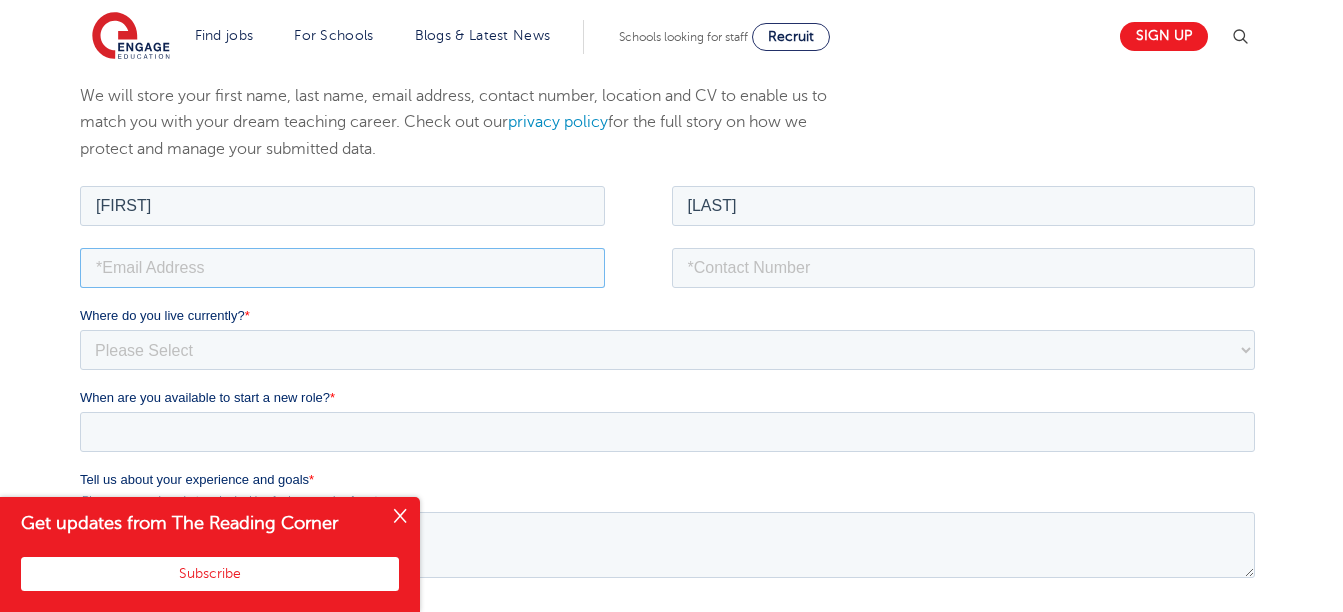 click at bounding box center [342, 267] 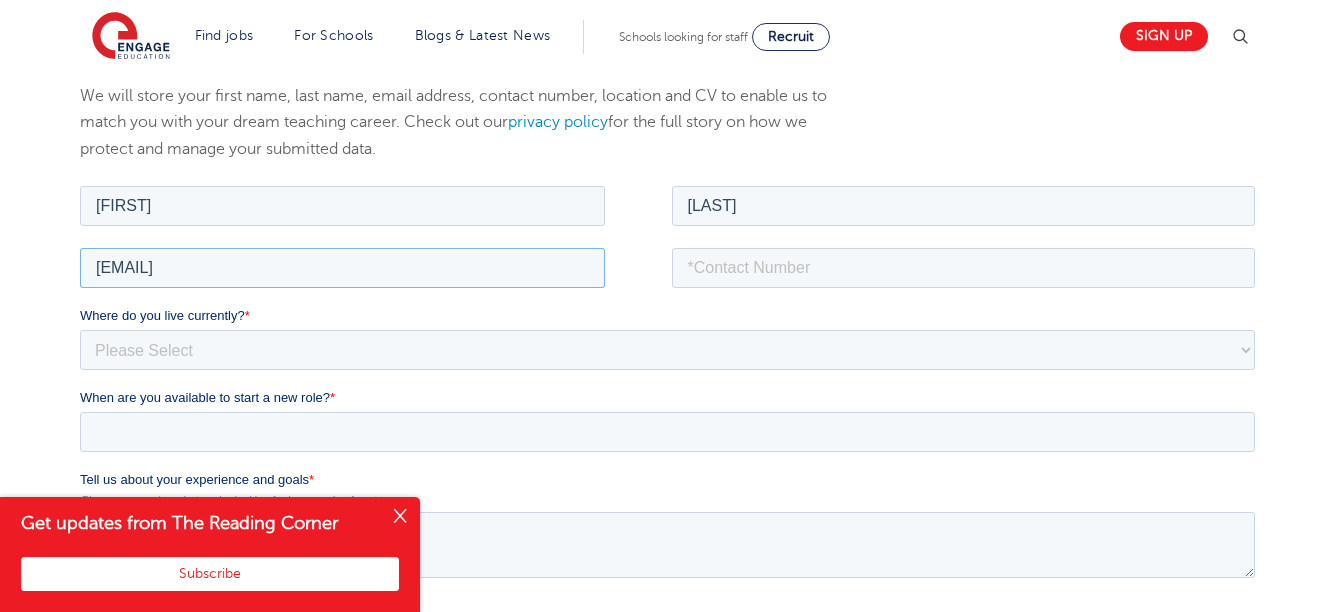 type on "[EMAIL]" 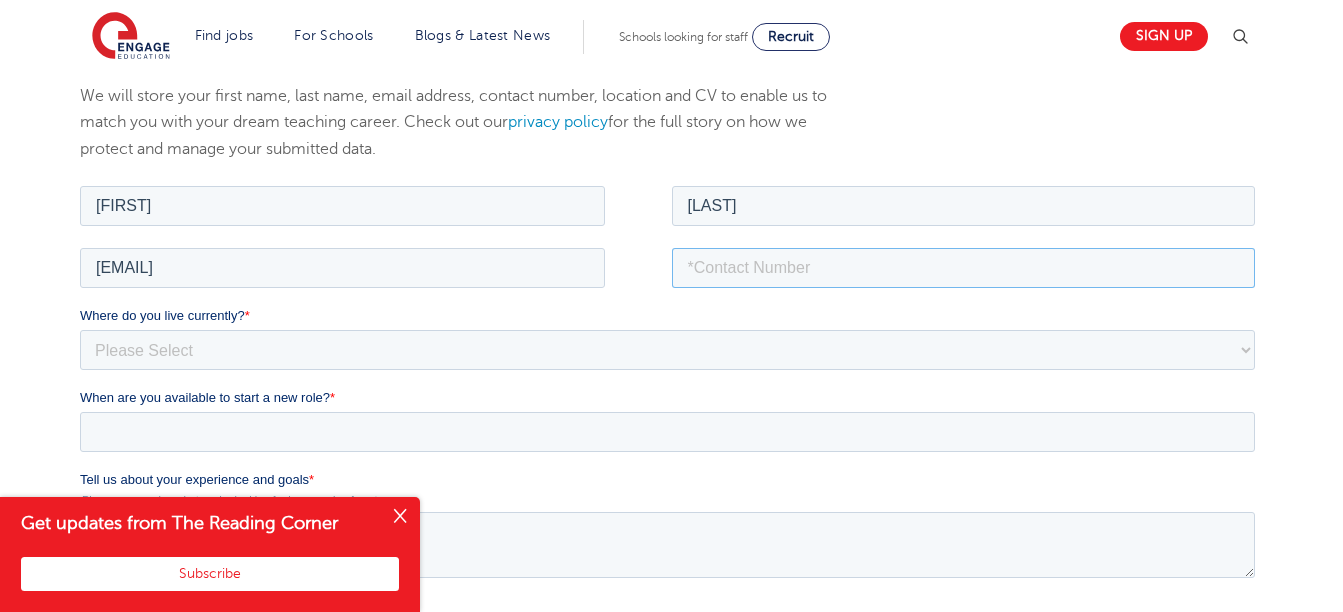 click at bounding box center (964, 267) 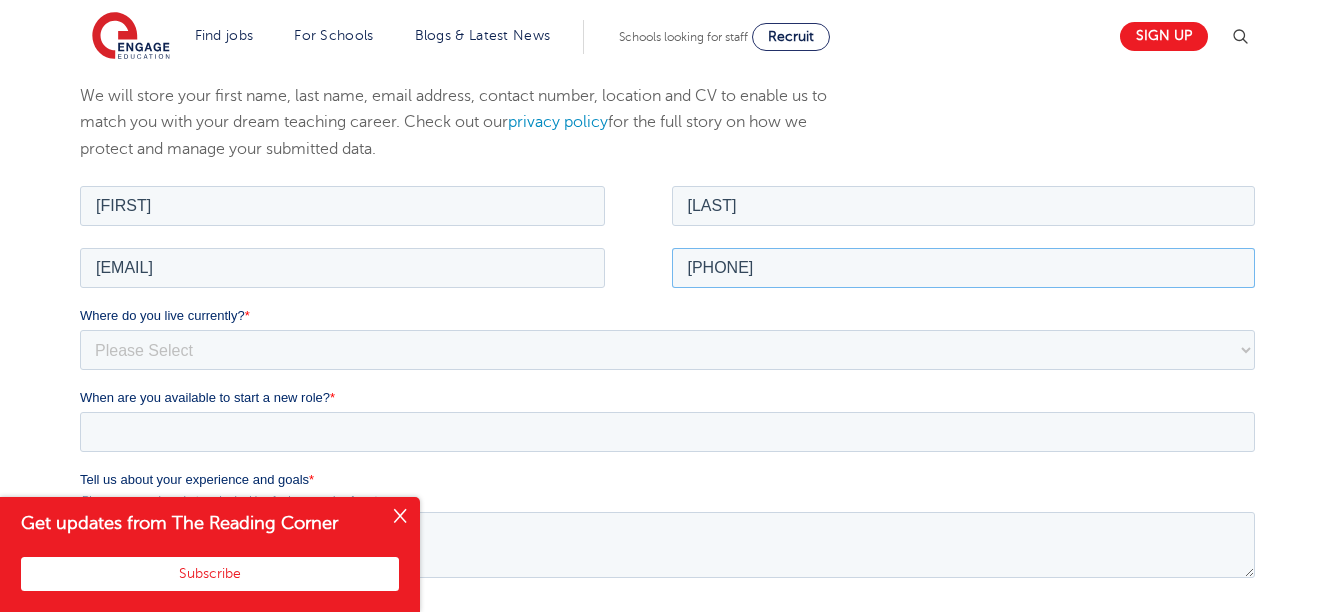 type on "[PHONE]" 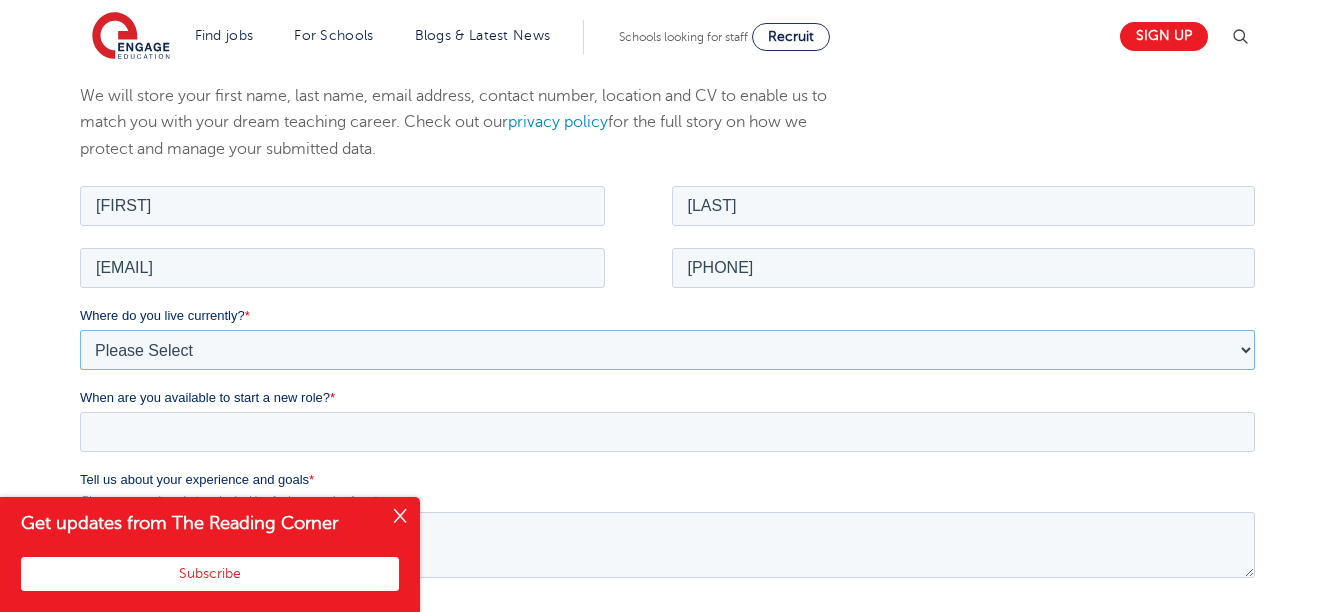 click on "Please Select UK Canada Ireland Australia New Zealand Europe USA South Africa Jamaica Africa Asia Middle East South America Caribbean" at bounding box center [667, 349] 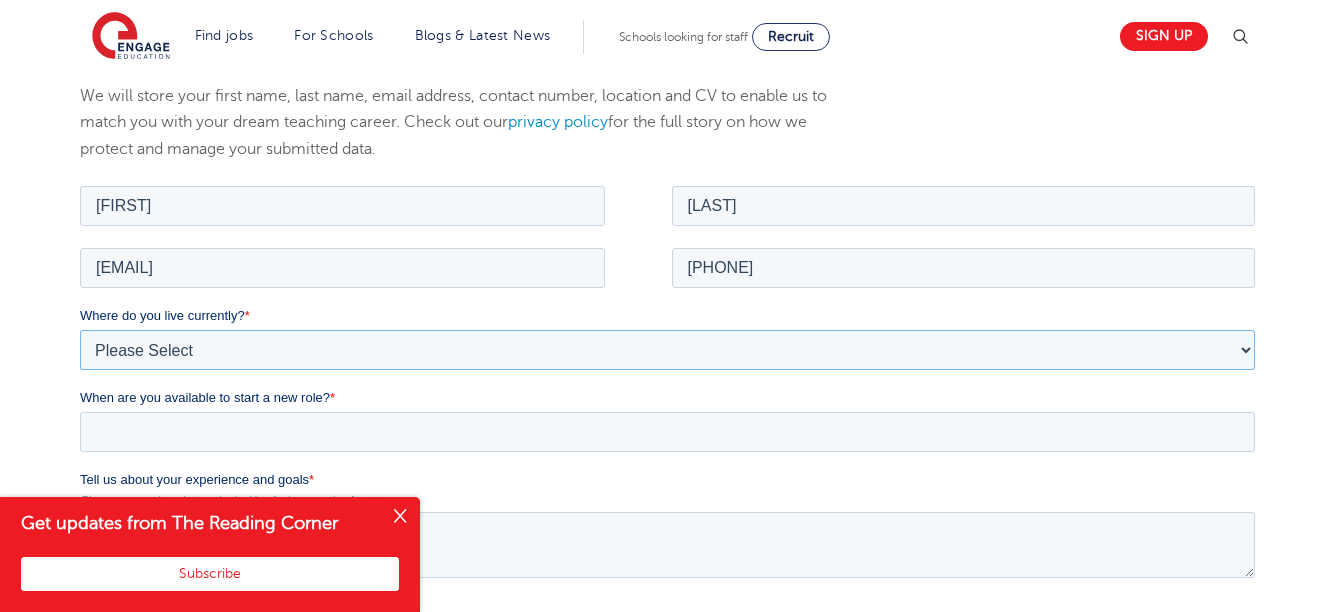 select on "UK" 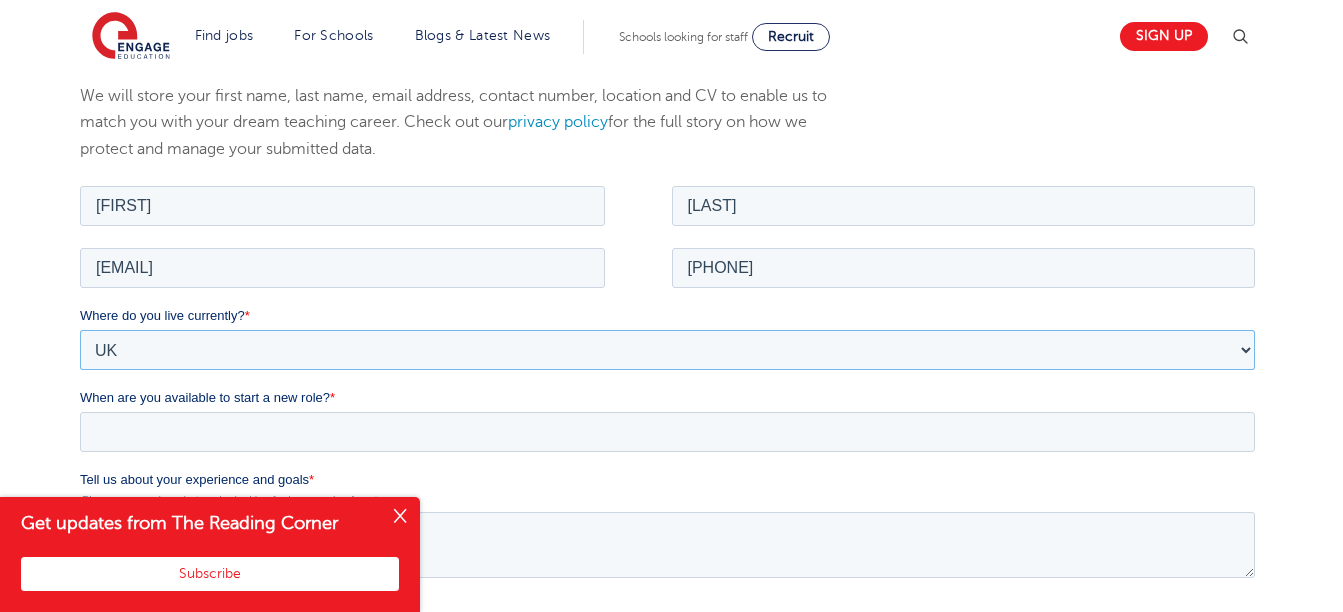 click on "Please Select UK Canada Ireland Australia New Zealand Europe USA South Africa Jamaica Africa Asia Middle East South America Caribbean" at bounding box center [667, 349] 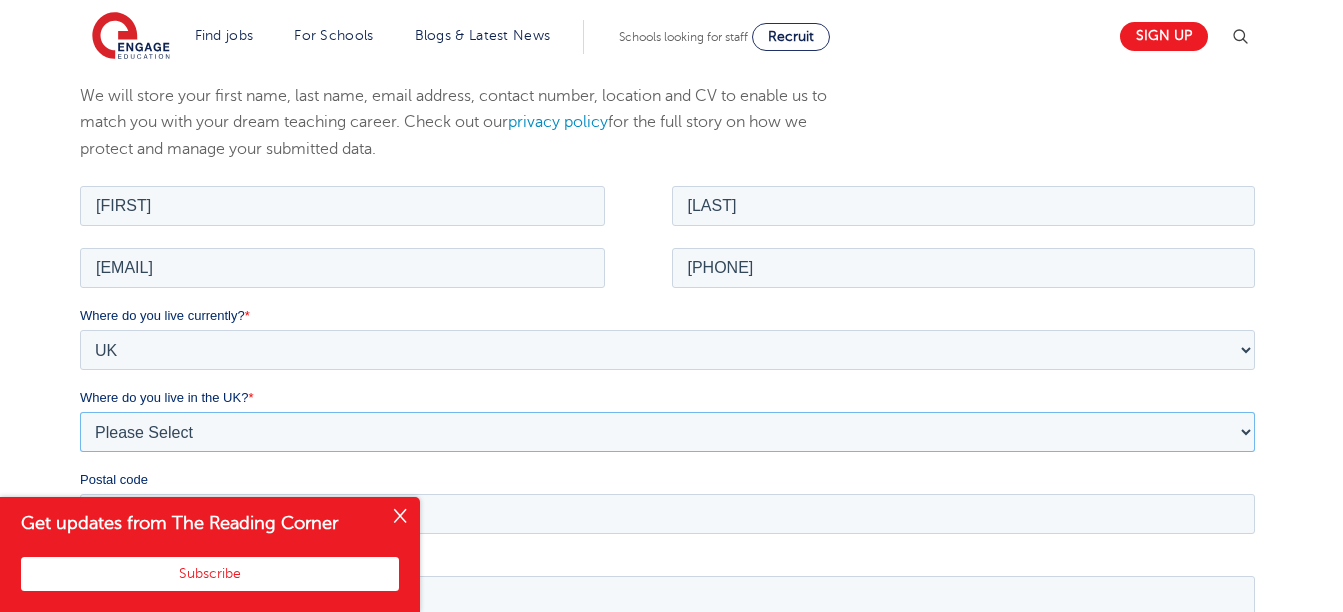 click on "Please Select Overseas Barnsley Bedfordshire Berkshire Bournemouth Bracknell Forest Bradford Brighton and Hove Bristol Buckinghamshire Calderdale Cambridgeshire Cheshire City of London City of Plymouth Cornwall County Durham Cumbria Derbyshire Devon Doncaster Dorset Durham Durham and North Yorkshire East Riding of Yorkshire East Sussex Essex Gloucestershire Hampshire Herefordshire Hertfordshire Hull Isle of Wight Kent Kirklees Lancashire Leeds Leicestershire Lincolnshire London Luton Luton South Luton Town Centre Manchester Medway Merseyside Milton Keynes Norfolk Northamptonshire North Somerset Northumberland North Yorkshire Nottinghamshire Oxfordshire Peterborough Poole Portsmouth Reading Rotherham Rutland Sheffield Shropshire Slough Somerset Southampton Southend On Sea South Yorkshire Staffordshire Suffolk Surrey Thurrock Torbay Tyne and Wear Wakefield Warwickshire West Berkshire West Midlands West Sussex West Yorkshire Wiltshire Windsor and Maidenhead Wokingham Worcestershire York" at bounding box center [667, 431] 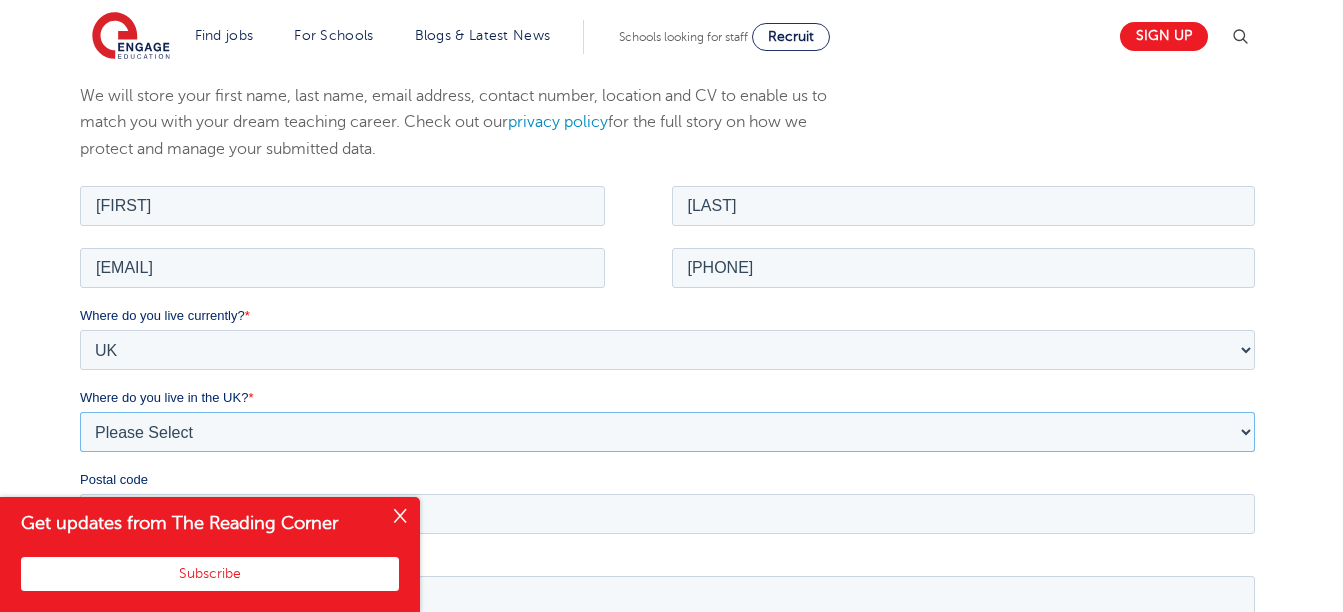 select on "Buckinghamshire" 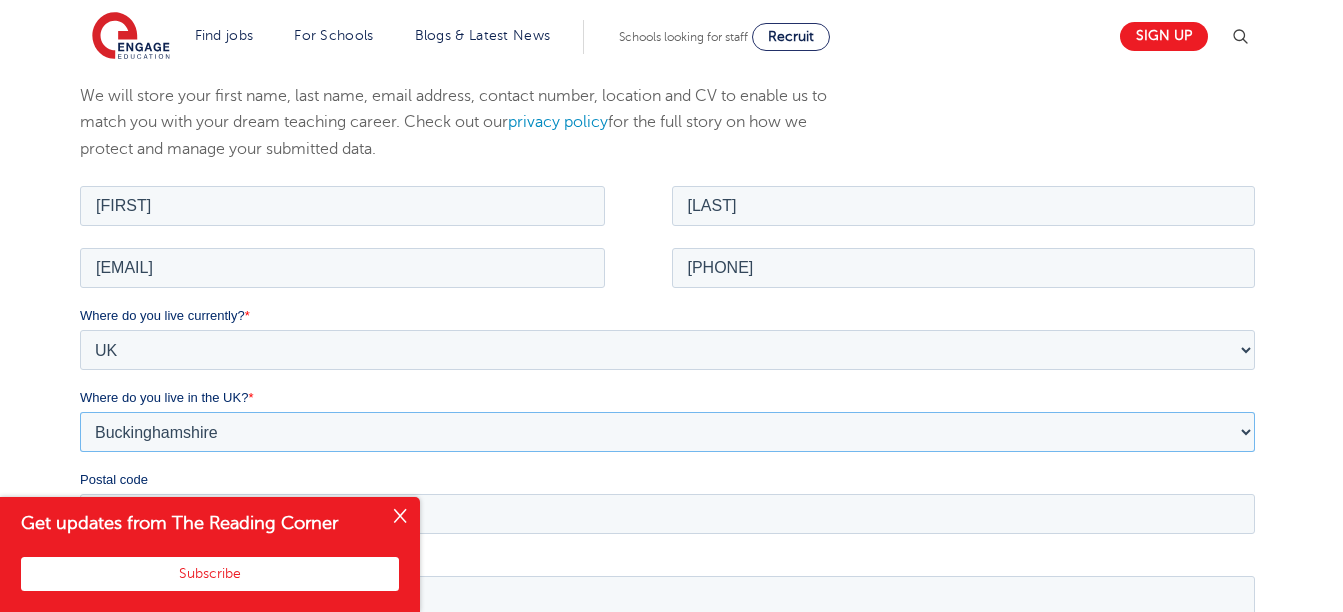 click on "Please Select Overseas Barnsley Bedfordshire Berkshire Bournemouth Bracknell Forest Bradford Brighton and Hove Bristol Buckinghamshire Calderdale Cambridgeshire Cheshire City of London City of Plymouth Cornwall County Durham Cumbria Derbyshire Devon Doncaster Dorset Durham Durham and North Yorkshire East Riding of Yorkshire East Sussex Essex Gloucestershire Hampshire Herefordshire Hertfordshire Hull Isle of Wight Kent Kirklees Lancashire Leeds Leicestershire Lincolnshire London Luton Luton South Luton Town Centre Manchester Medway Merseyside Milton Keynes Norfolk Northamptonshire North Somerset Northumberland North Yorkshire Nottinghamshire Oxfordshire Peterborough Poole Portsmouth Reading Rotherham Rutland Sheffield Shropshire Slough Somerset Southampton Southend On Sea South Yorkshire Staffordshire Suffolk Surrey Thurrock Torbay Tyne and Wear Wakefield Warwickshire West Berkshire West Midlands West Sussex West Yorkshire Wiltshire Windsor and Maidenhead Wokingham Worcestershire York" at bounding box center [667, 431] 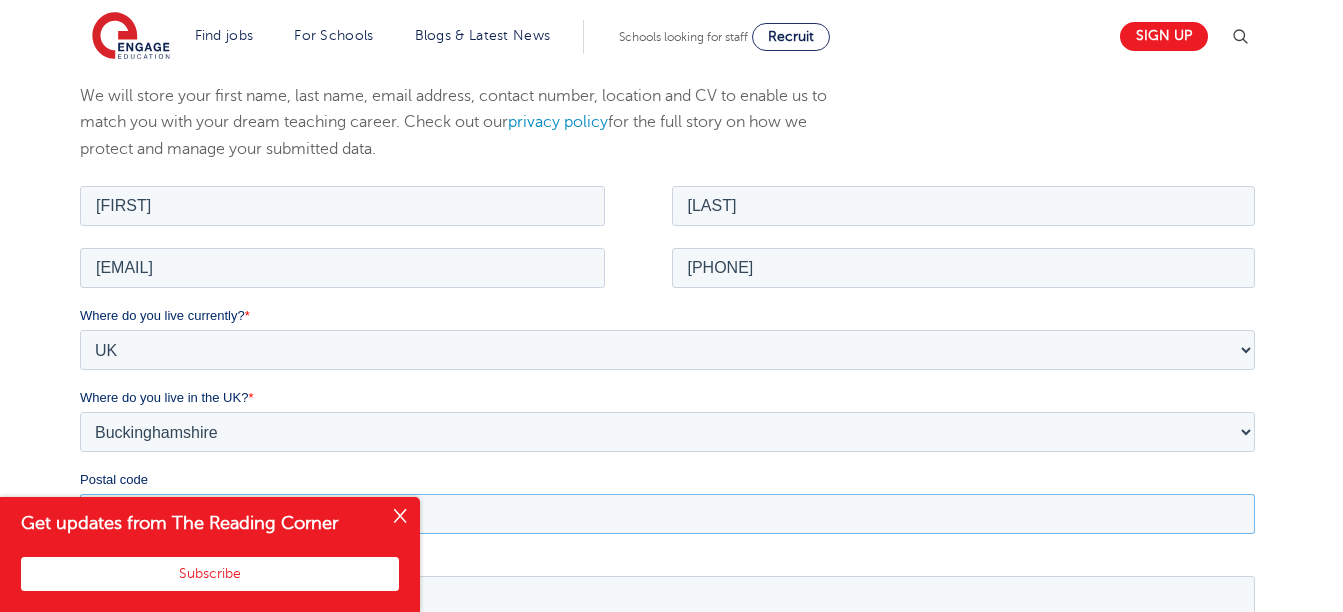 click on "Postal code" at bounding box center [667, 513] 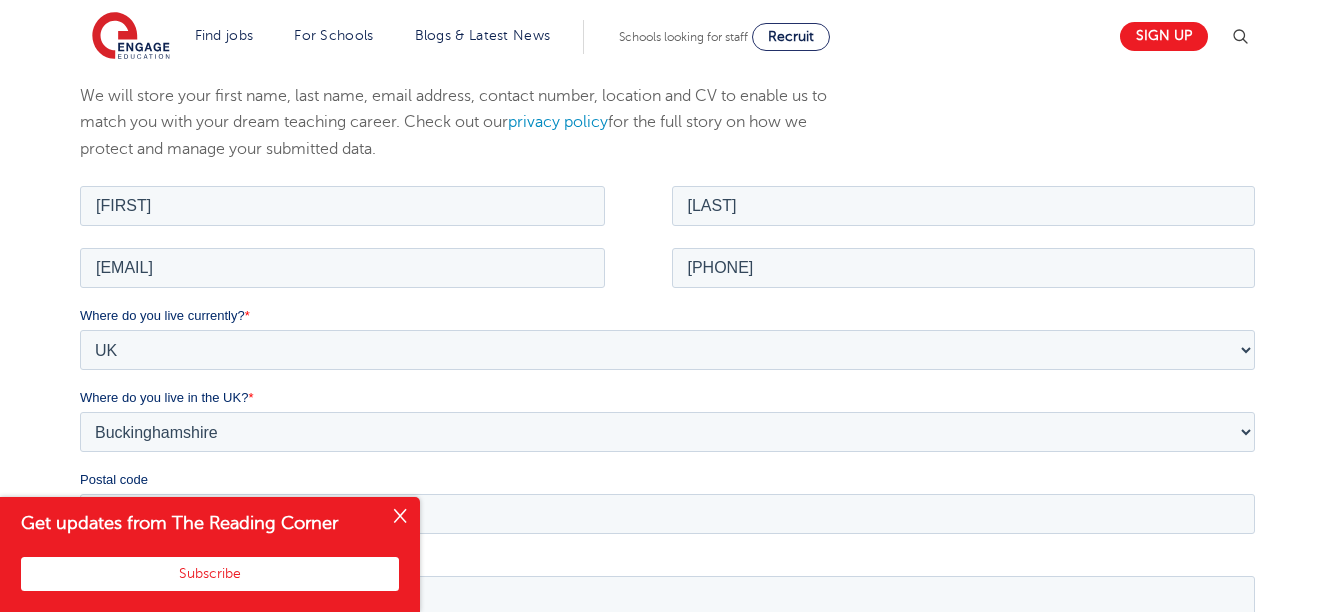 click at bounding box center (400, 517) 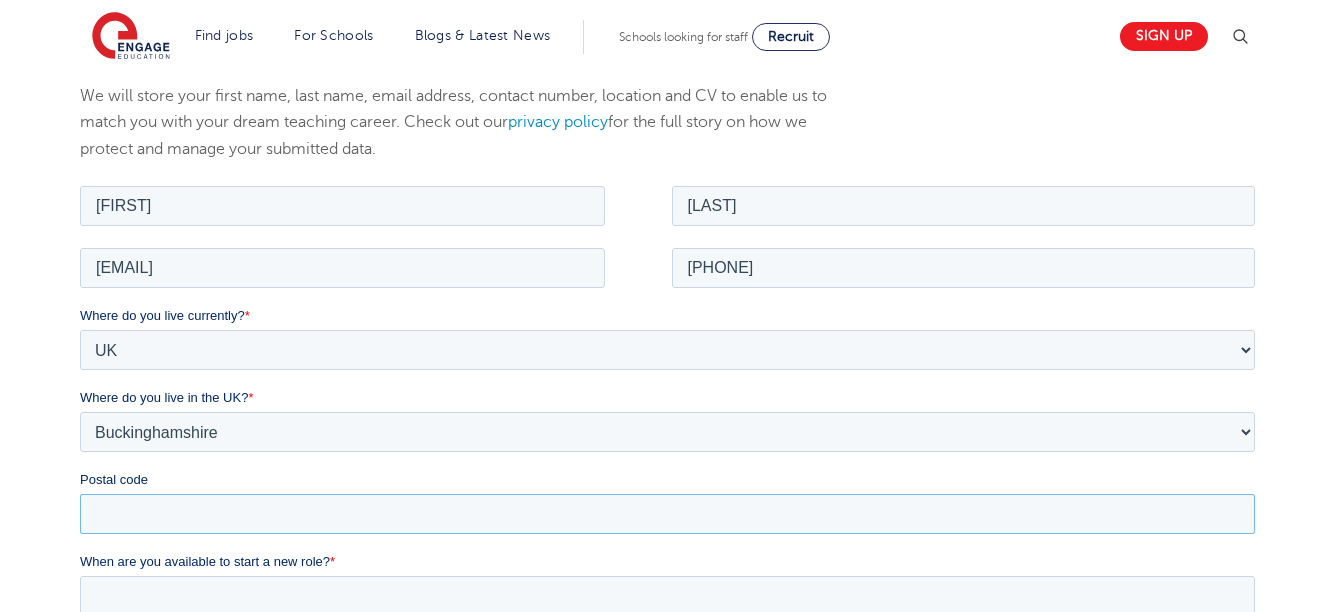 click on "Postal code" at bounding box center [667, 513] 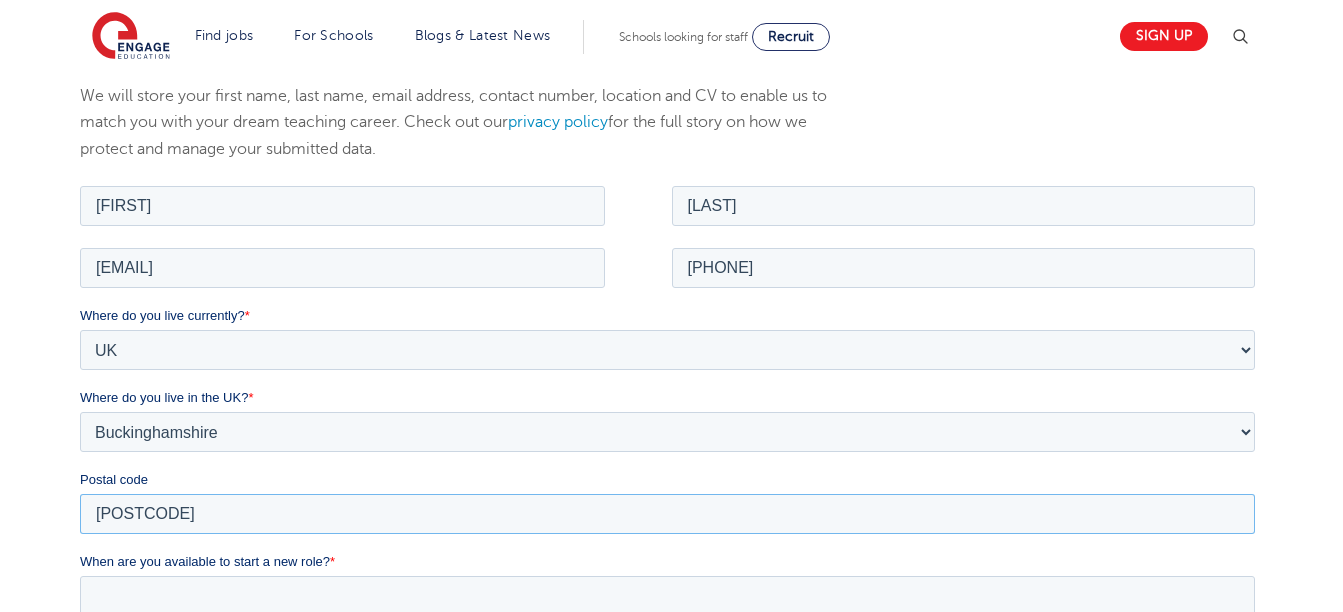 type on "[POSTCODE]" 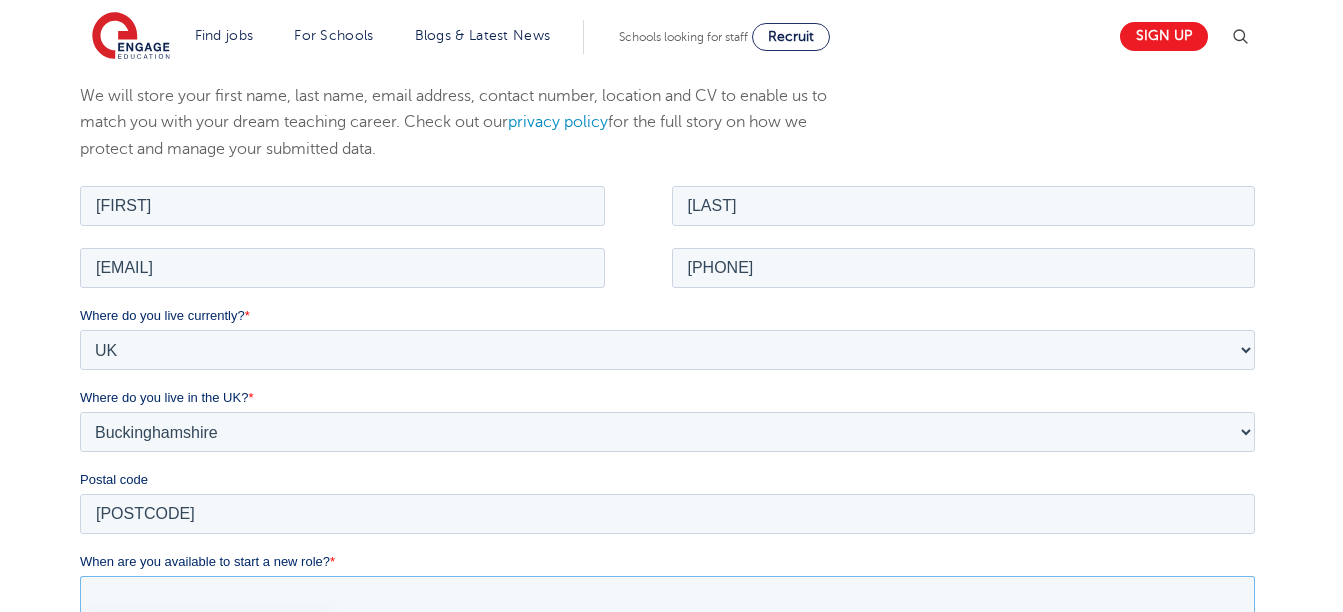 click on "When are you available to start a new role? *" at bounding box center (667, 595) 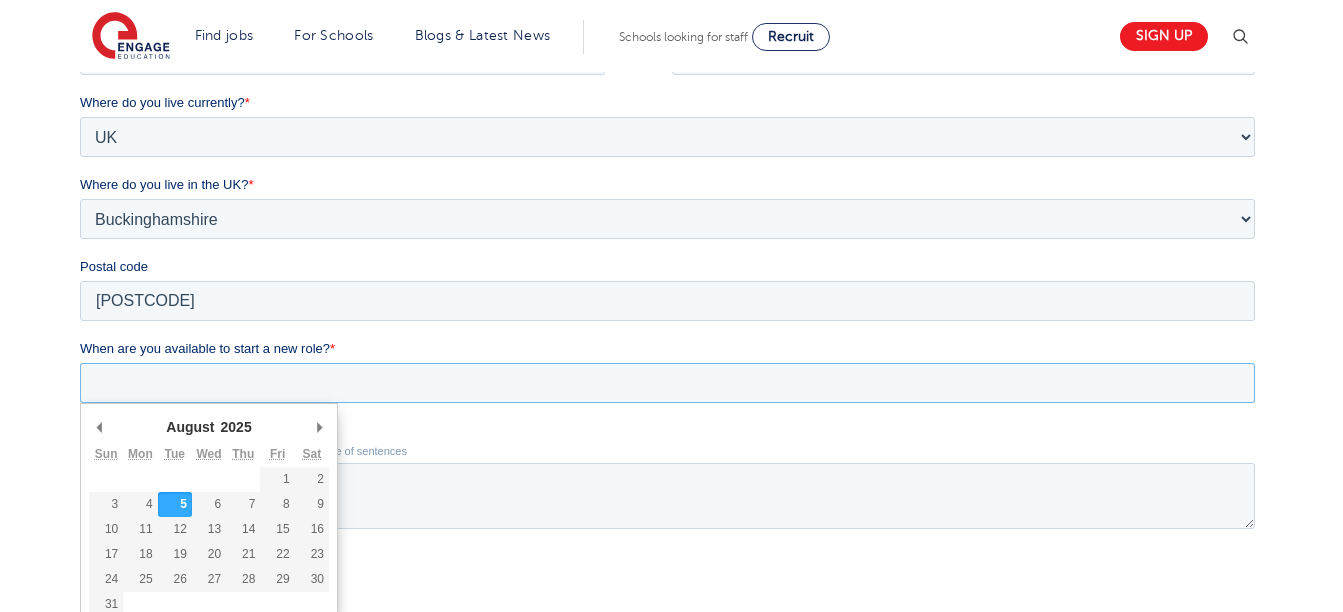 scroll, scrollTop: 566, scrollLeft: 0, axis: vertical 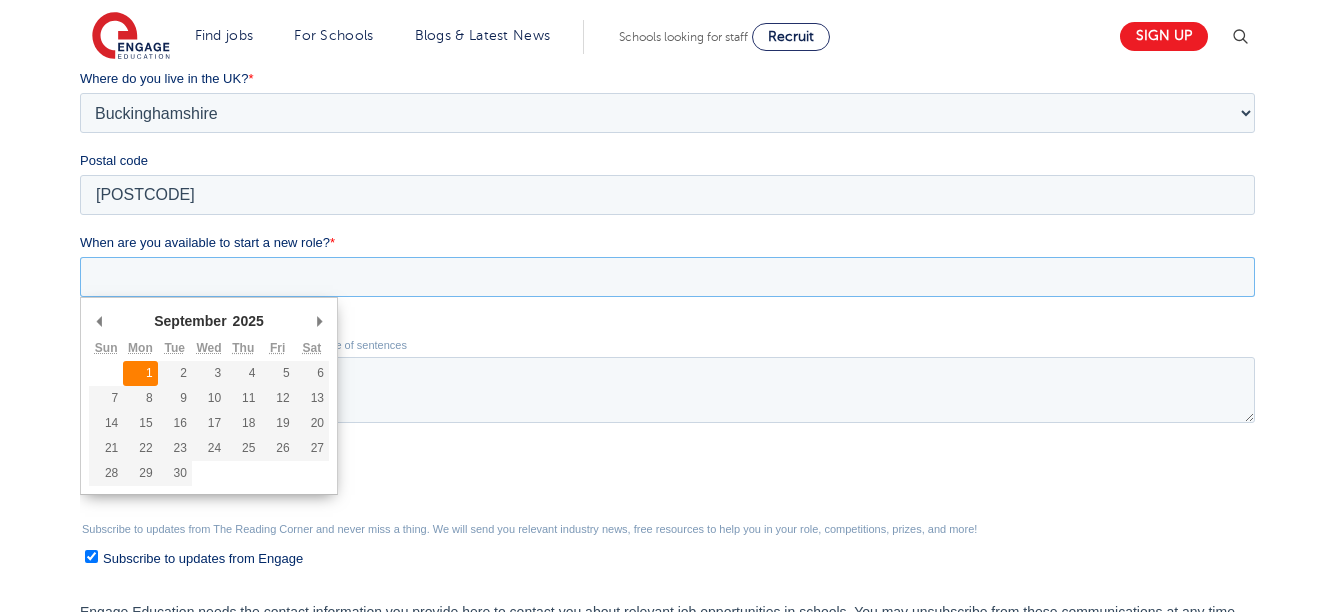 type on "[DATE]" 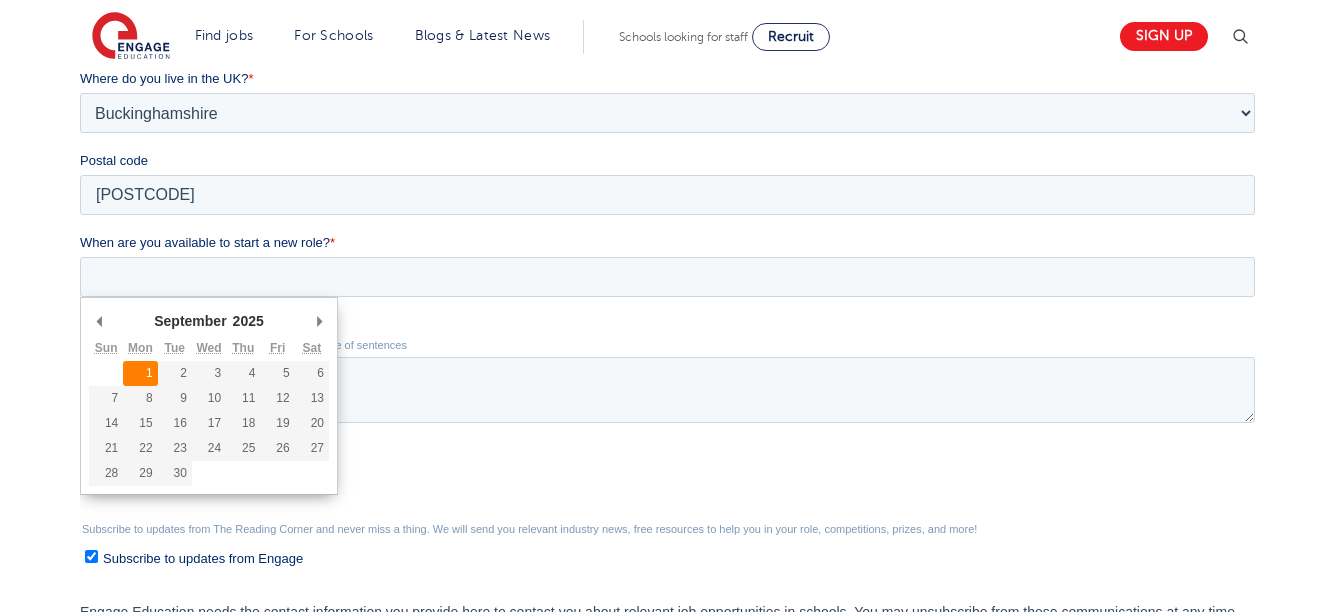 type on "[DATE]" 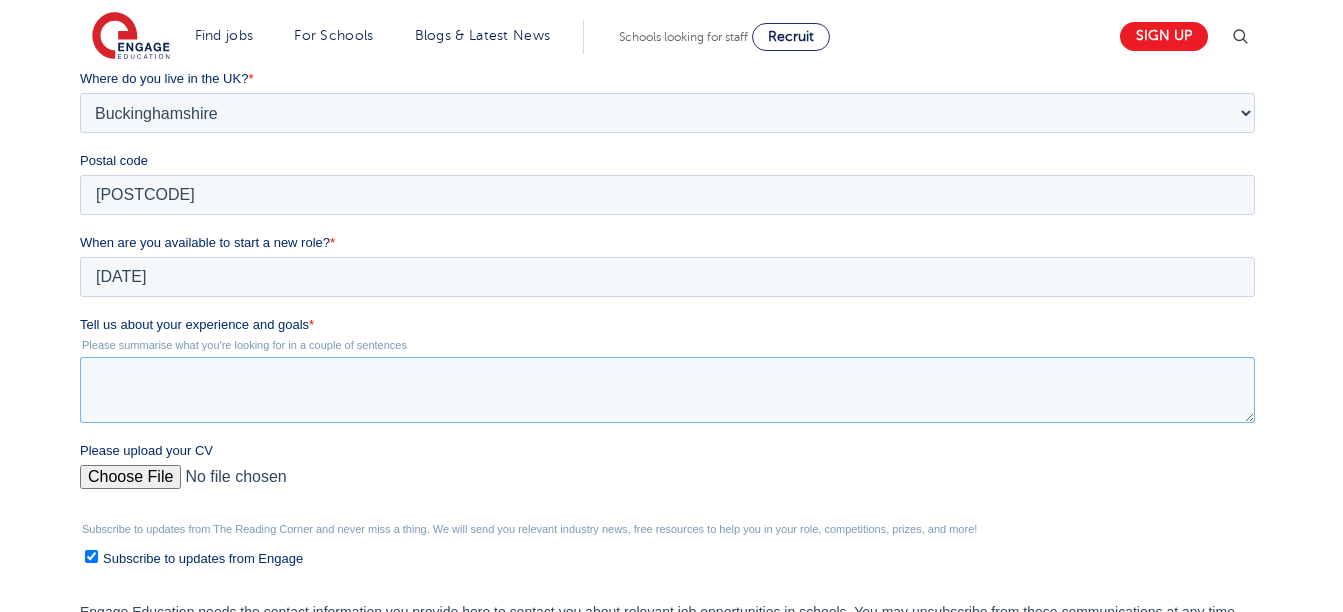 click on "Tell us about your experience and goals *" at bounding box center [667, 390] 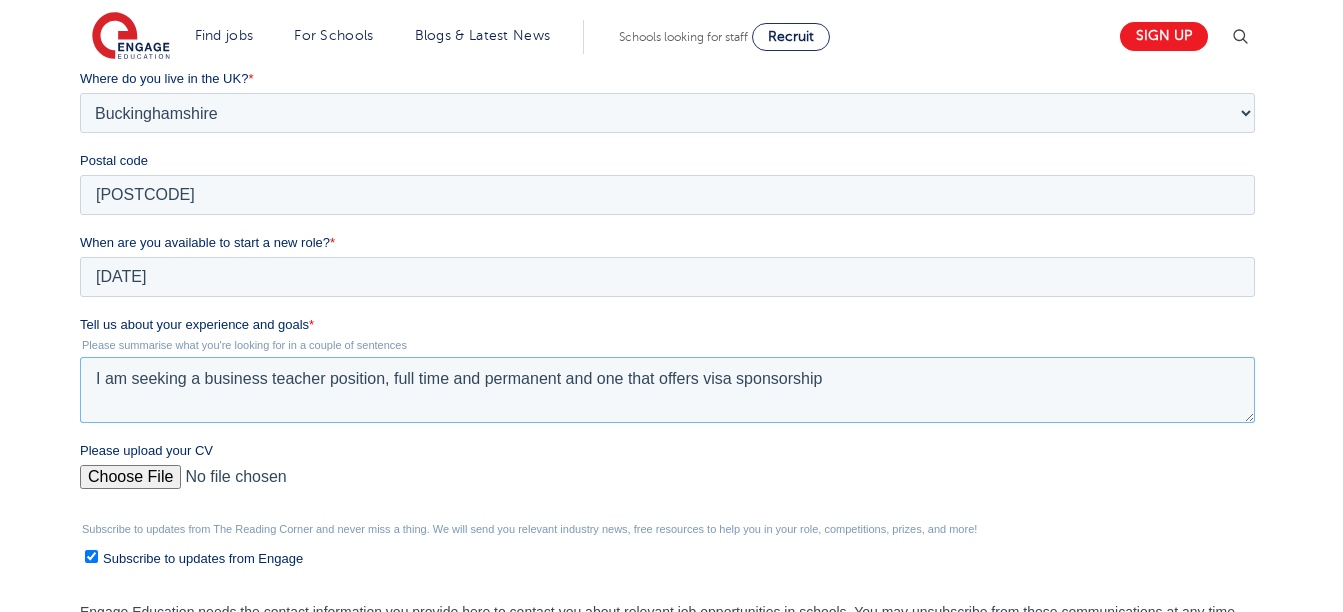 click on "I am seeking a business teacher position, full time and permanent and one that offers visa sponsorship" at bounding box center [667, 390] 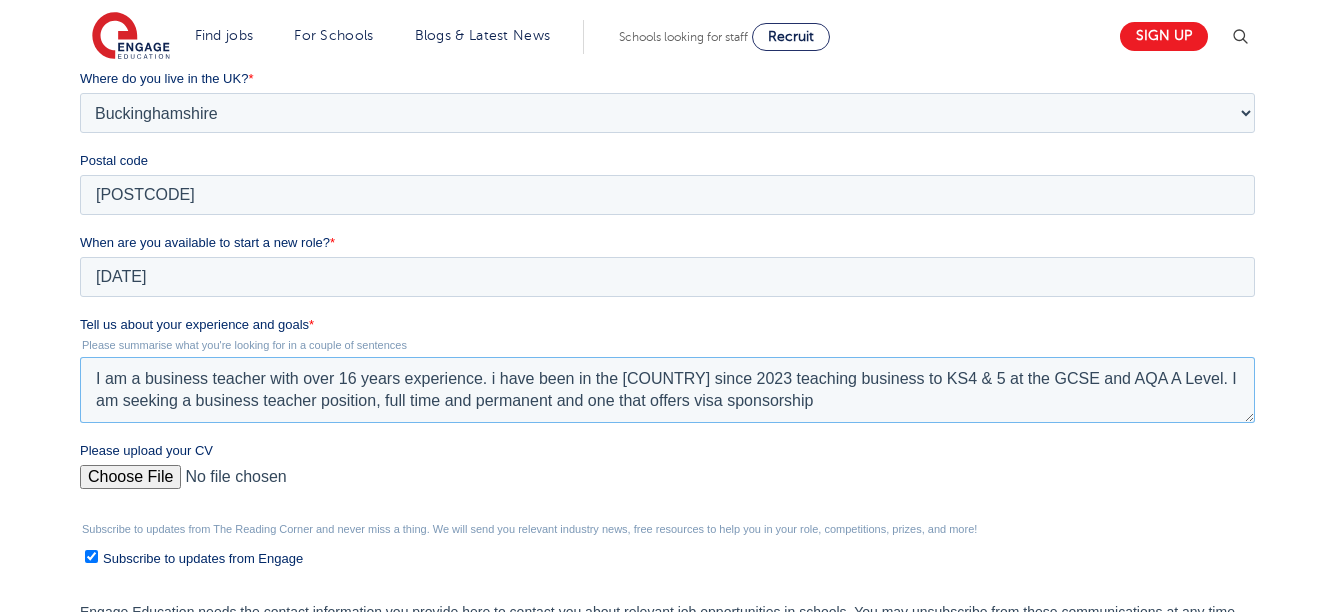 type on "I am a business teacher with over 16 years experience. i have been in the [COUNTRY] since 2023 teaching business to KS4 & 5 at the GCSE and AQA A Level. I am seeking a business teacher position, full time and permanent and one that offers visa sponsorship" 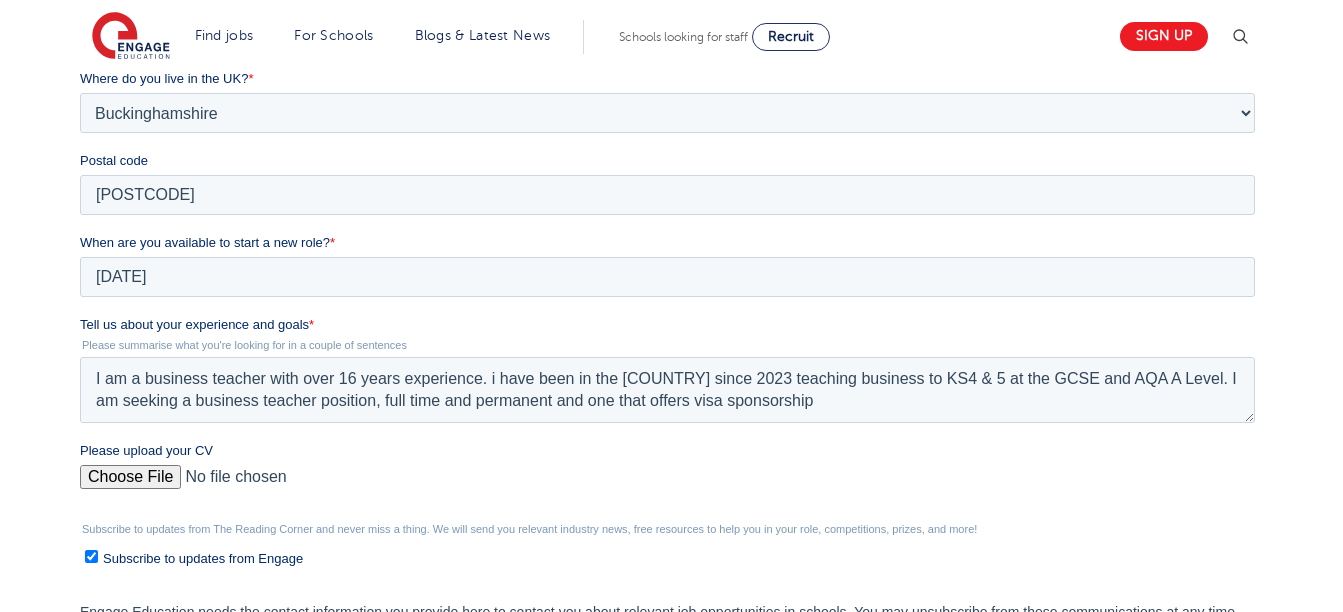 click on "Please upload your CV" at bounding box center (667, 485) 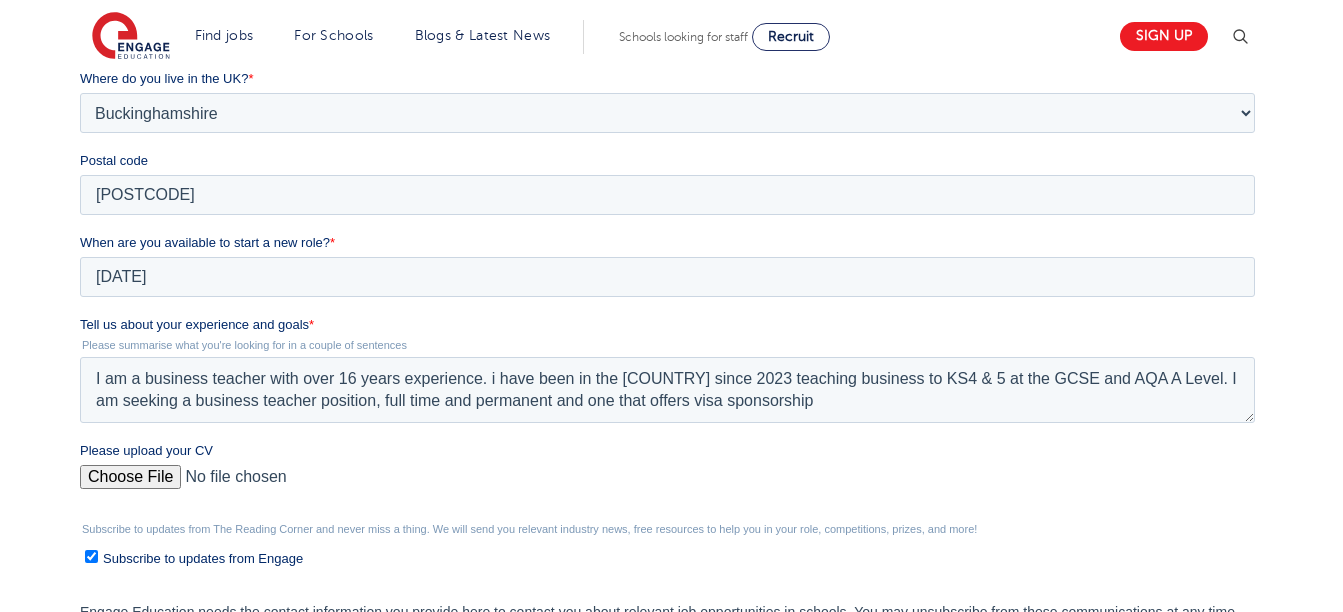 type on "C:\fakepath\[FILENAME]" 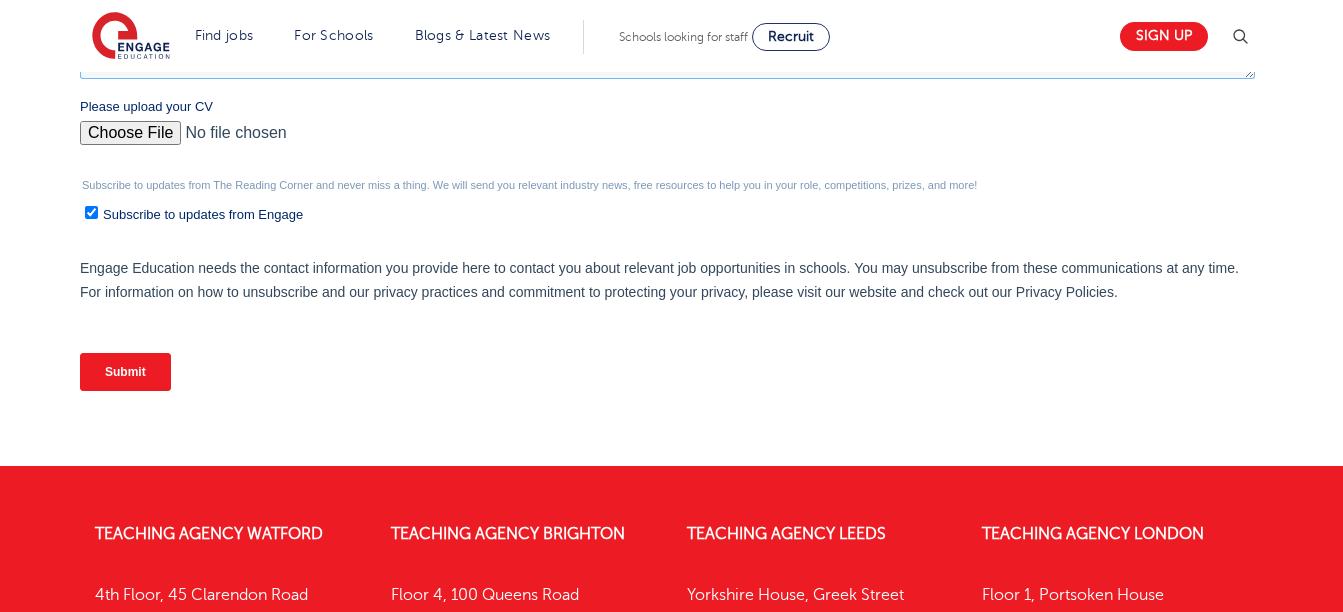 scroll, scrollTop: 930, scrollLeft: 0, axis: vertical 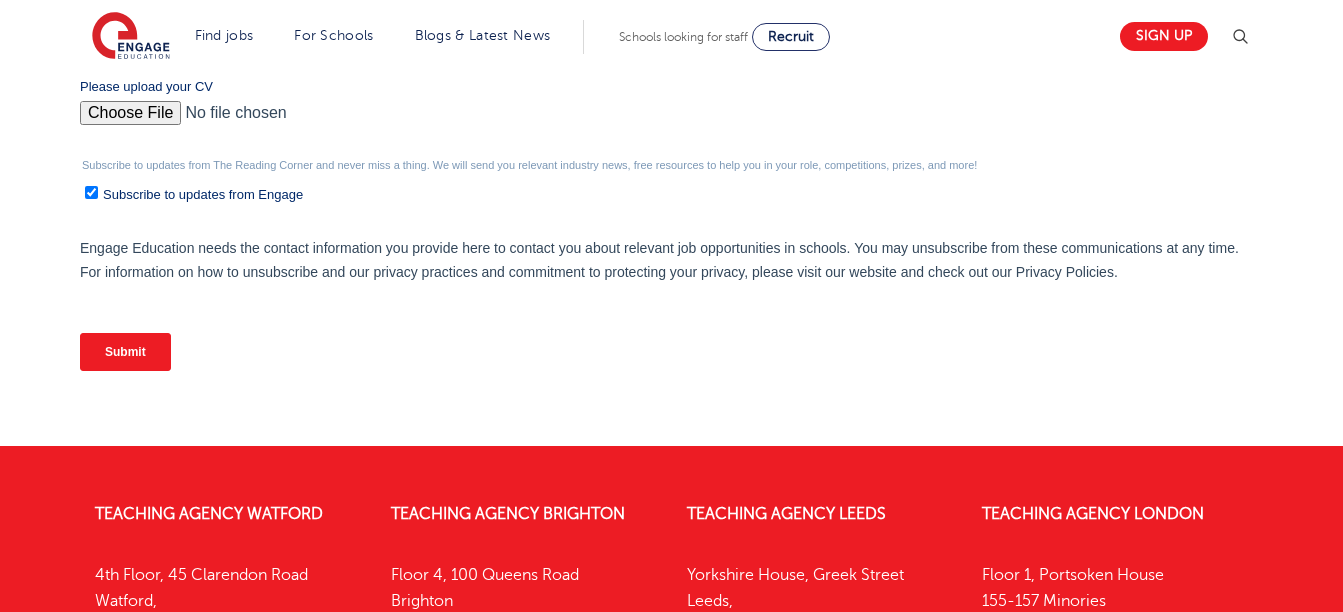 type on "I am a business teacher with over 16 years' experience.  I have been in the Uk since 2023 teaching business to KS4 & 5 at the GCSE and AQA A Level. I am seeking a business teacher position, full time and permanent and one that offers visa sponsorship" 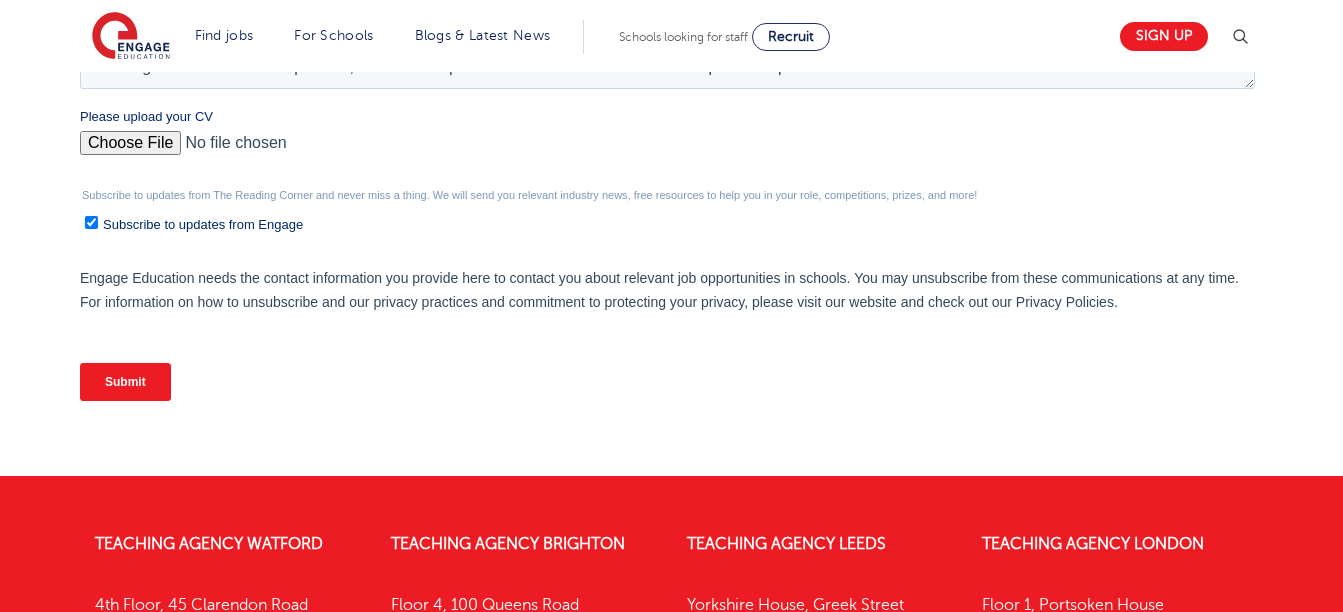 scroll, scrollTop: 910, scrollLeft: 0, axis: vertical 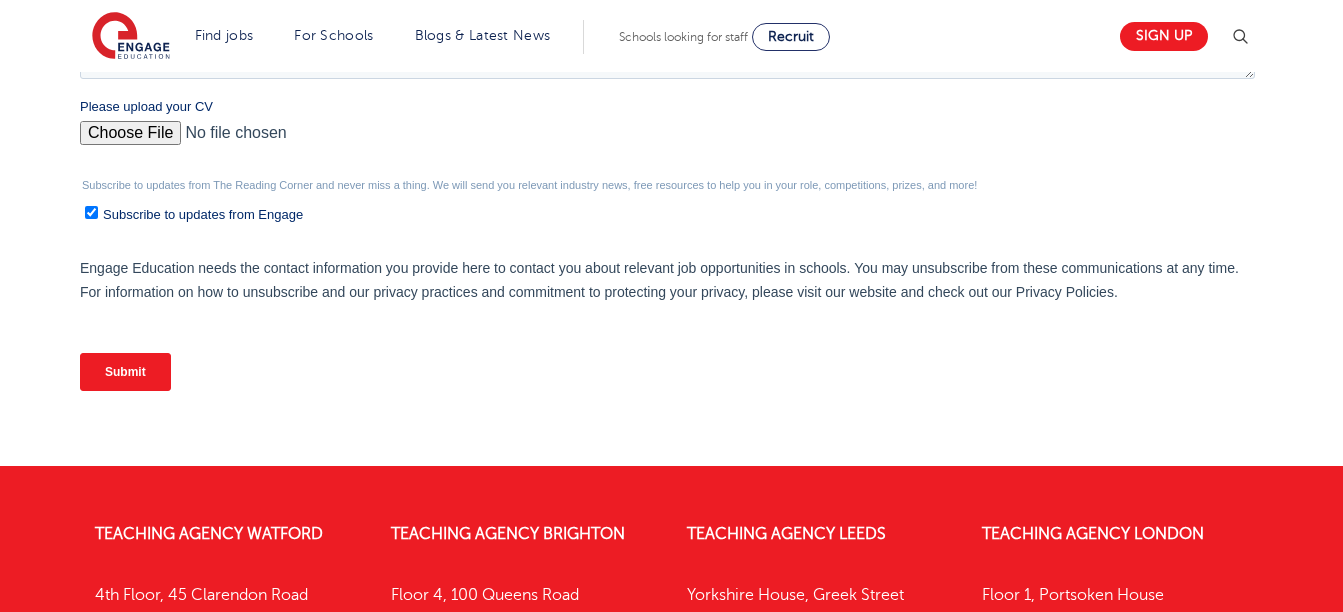 click on "Submit" at bounding box center (125, 372) 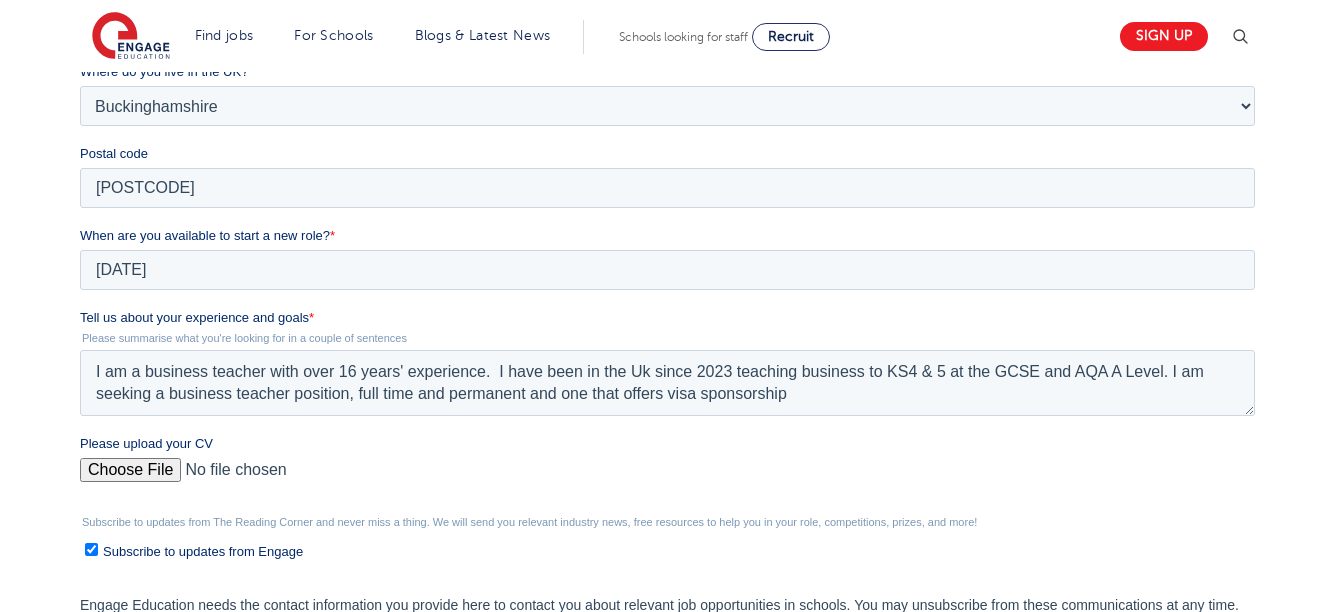 scroll, scrollTop: 580, scrollLeft: 0, axis: vertical 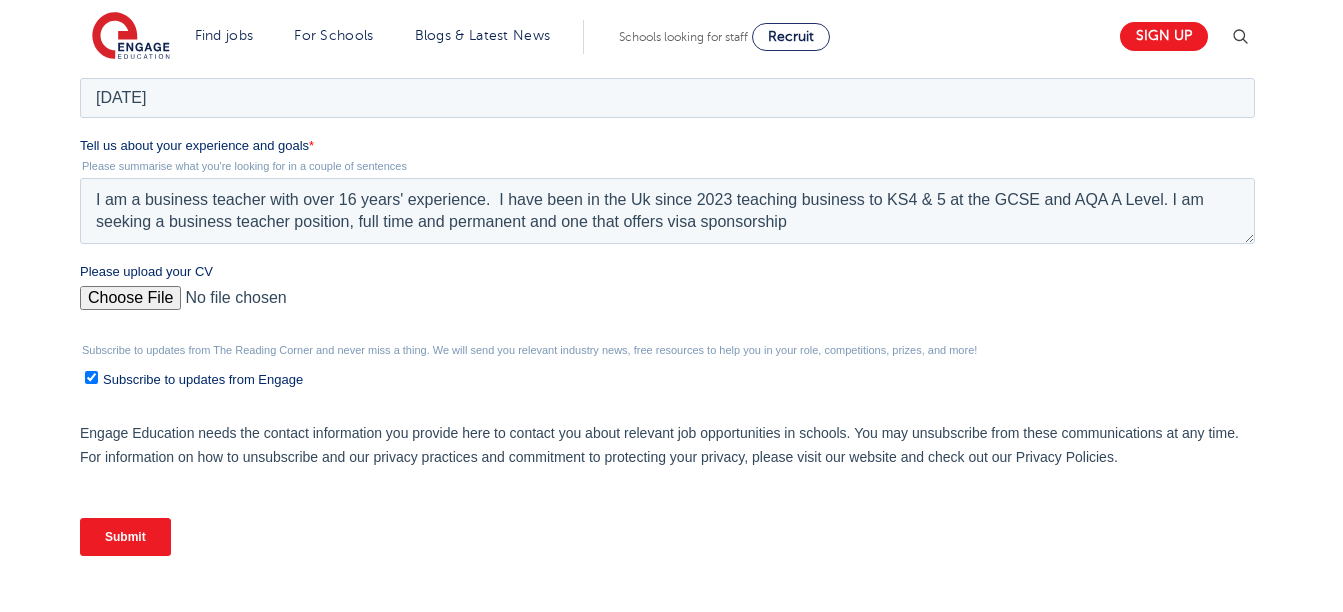 click on "Subscribe to updates from Engage" at bounding box center [91, 377] 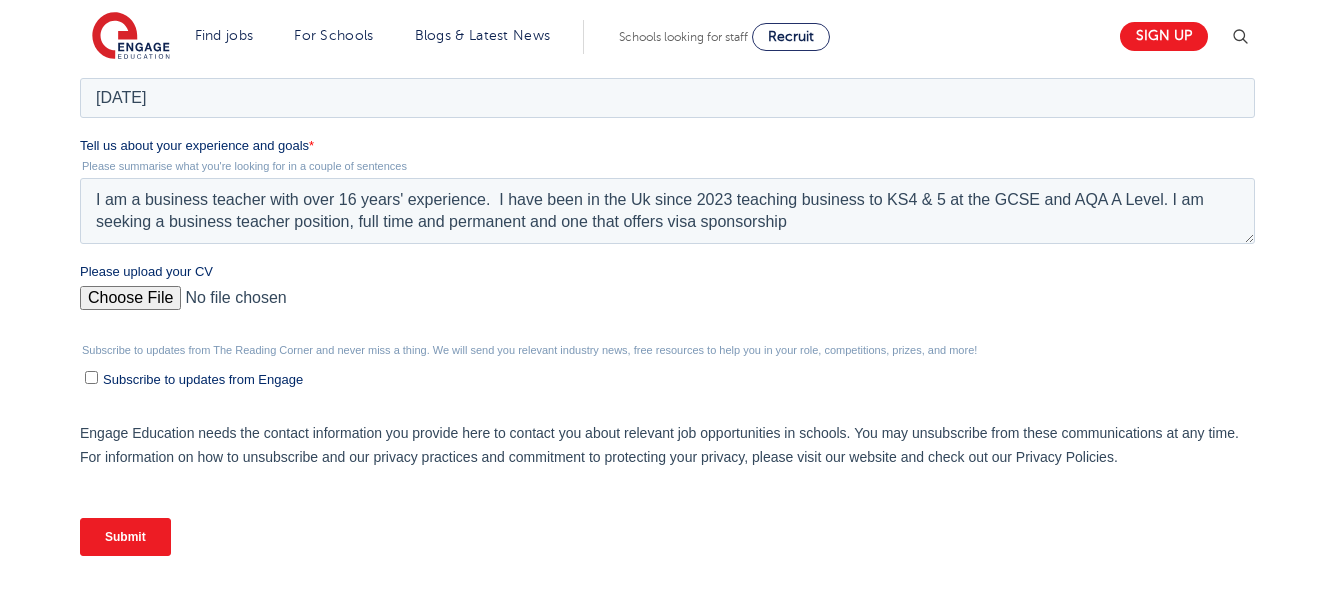 click on "Subscribe to updates from Engage" at bounding box center [91, 377] 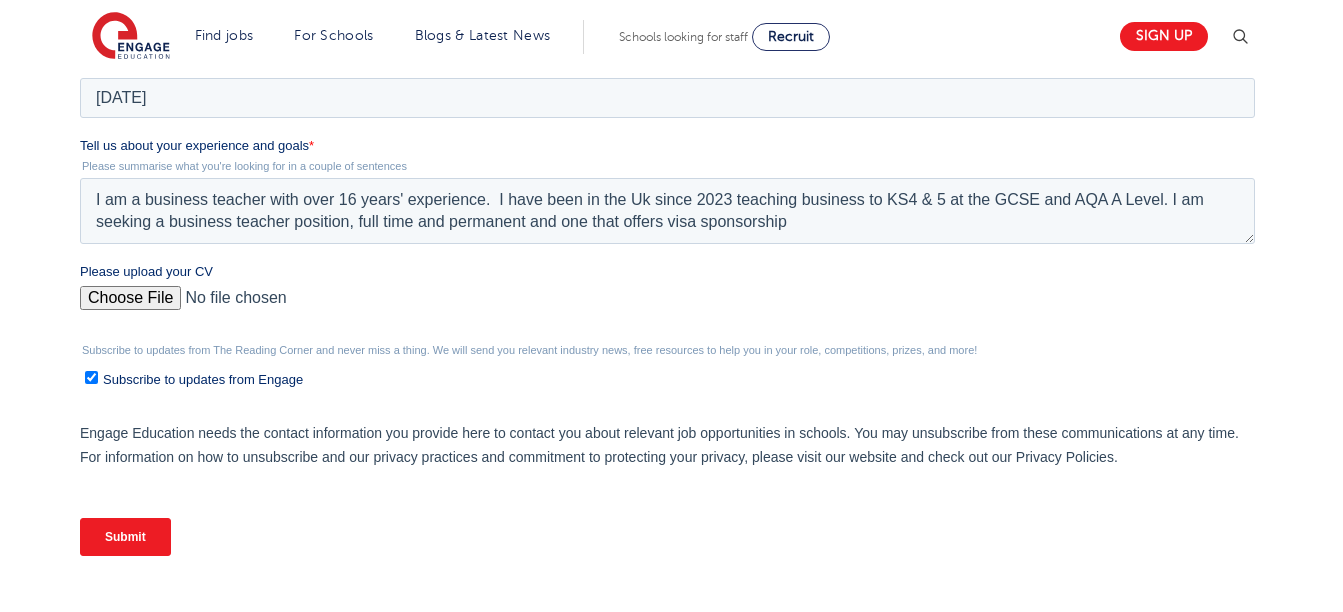 checkbox on "true" 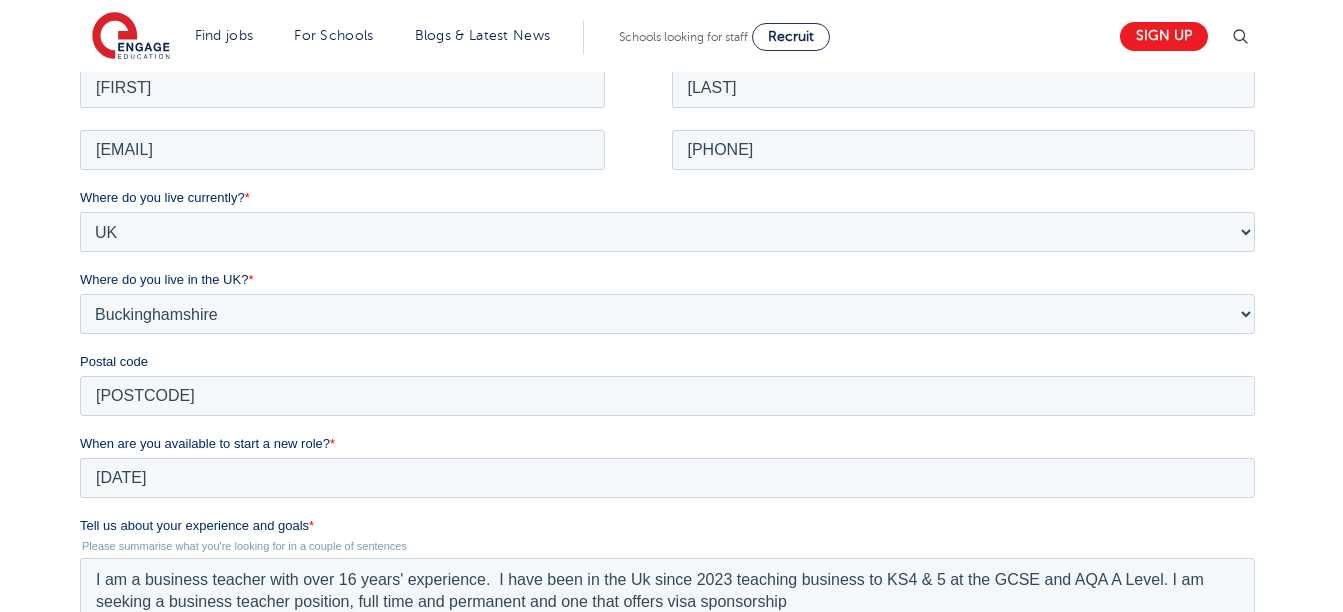 scroll, scrollTop: 315, scrollLeft: 0, axis: vertical 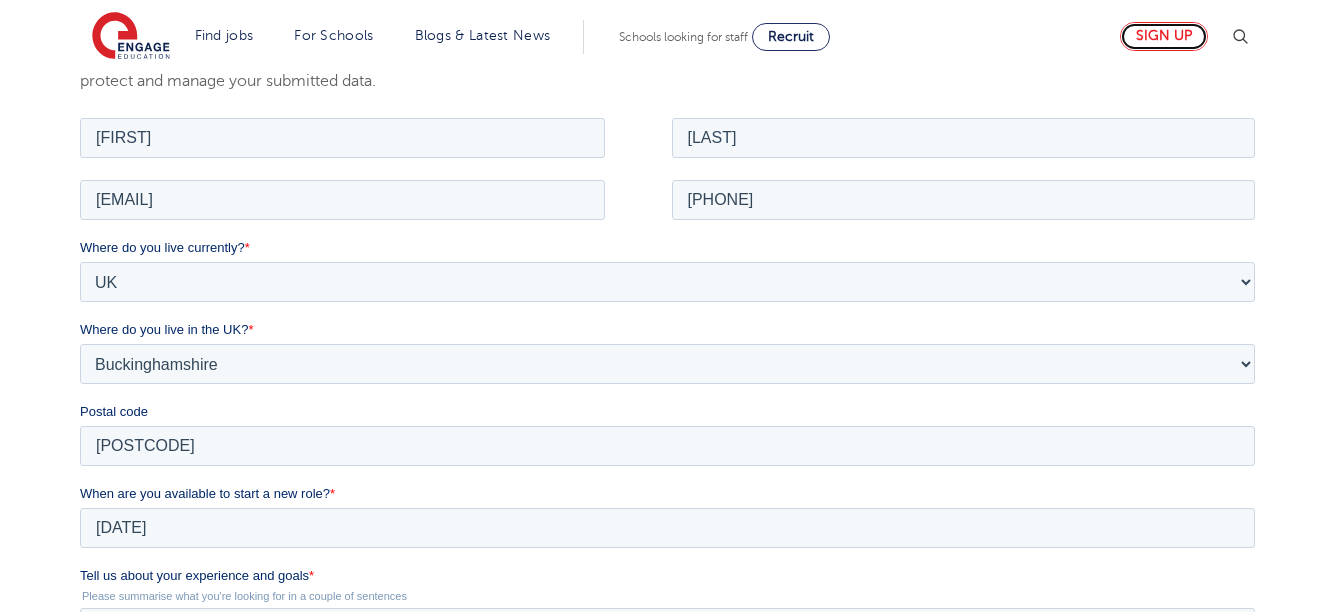 click on "Sign up" at bounding box center (1164, 36) 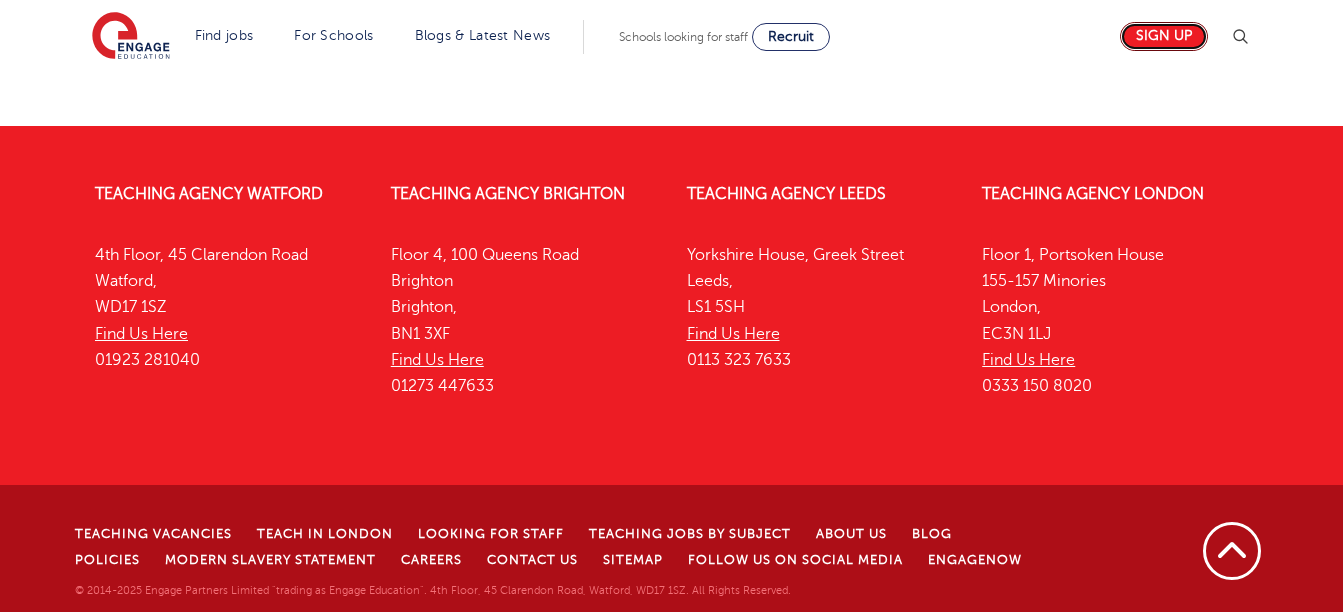 scroll, scrollTop: 1258, scrollLeft: 0, axis: vertical 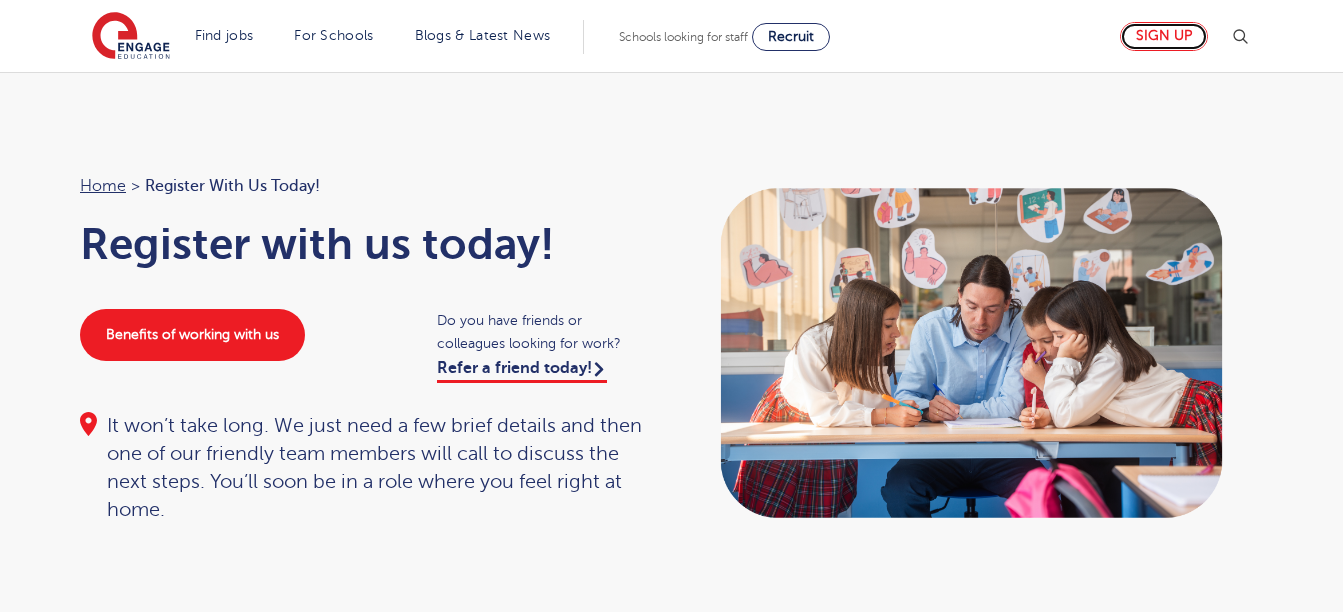 click on "Sign up" at bounding box center [1164, 36] 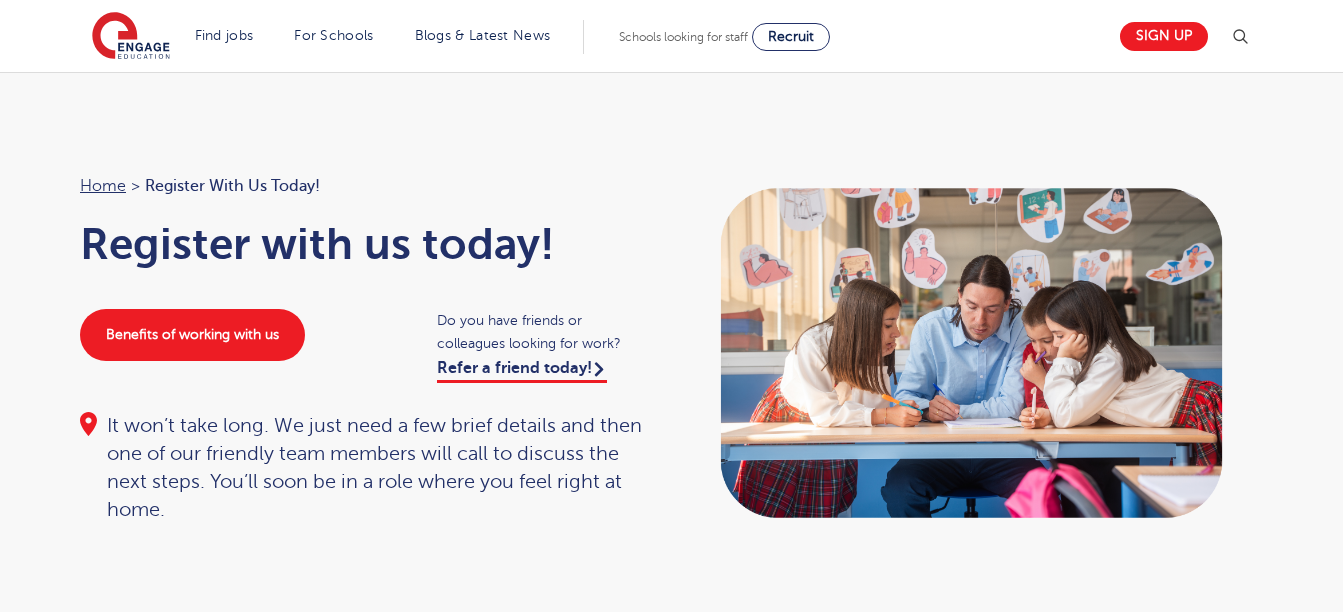 scroll, scrollTop: 0, scrollLeft: 0, axis: both 